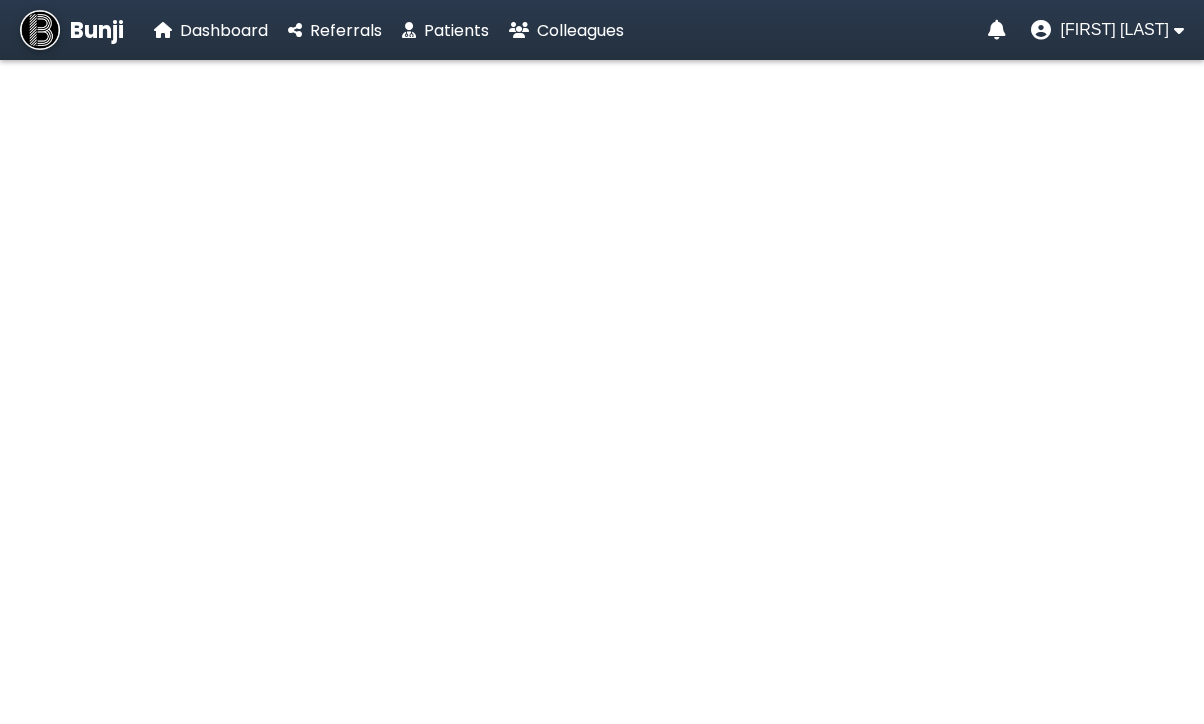 scroll, scrollTop: 0, scrollLeft: 0, axis: both 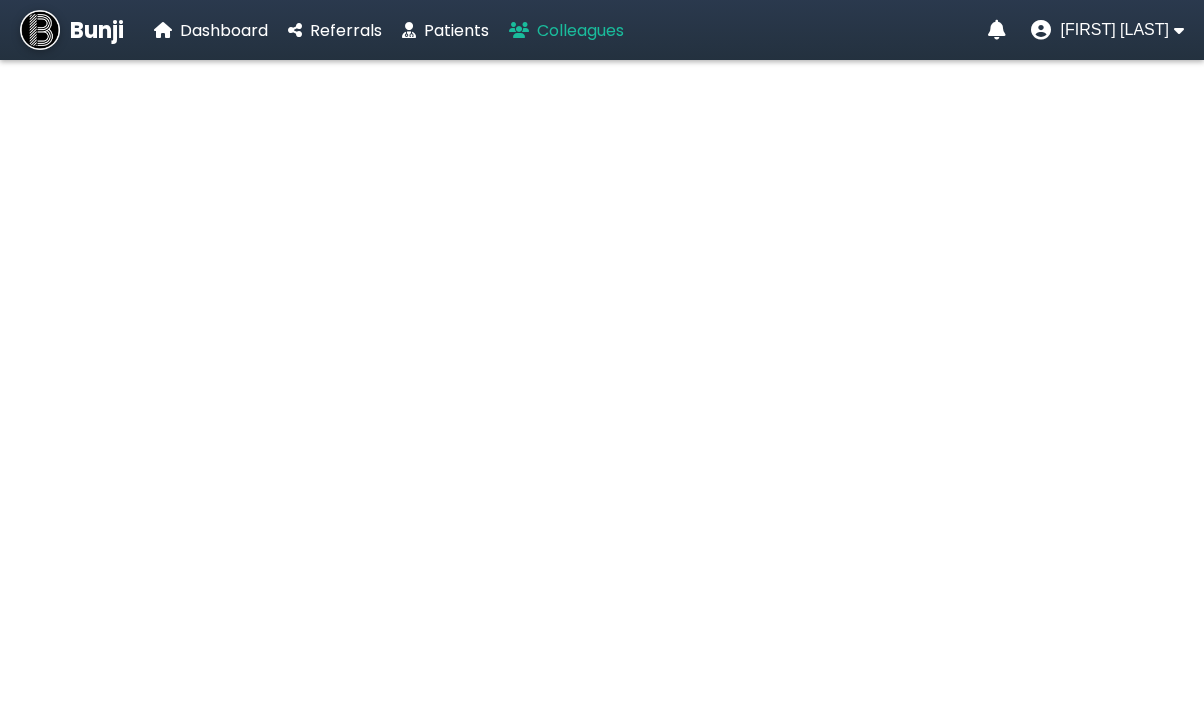 click at bounding box center (519, 30) 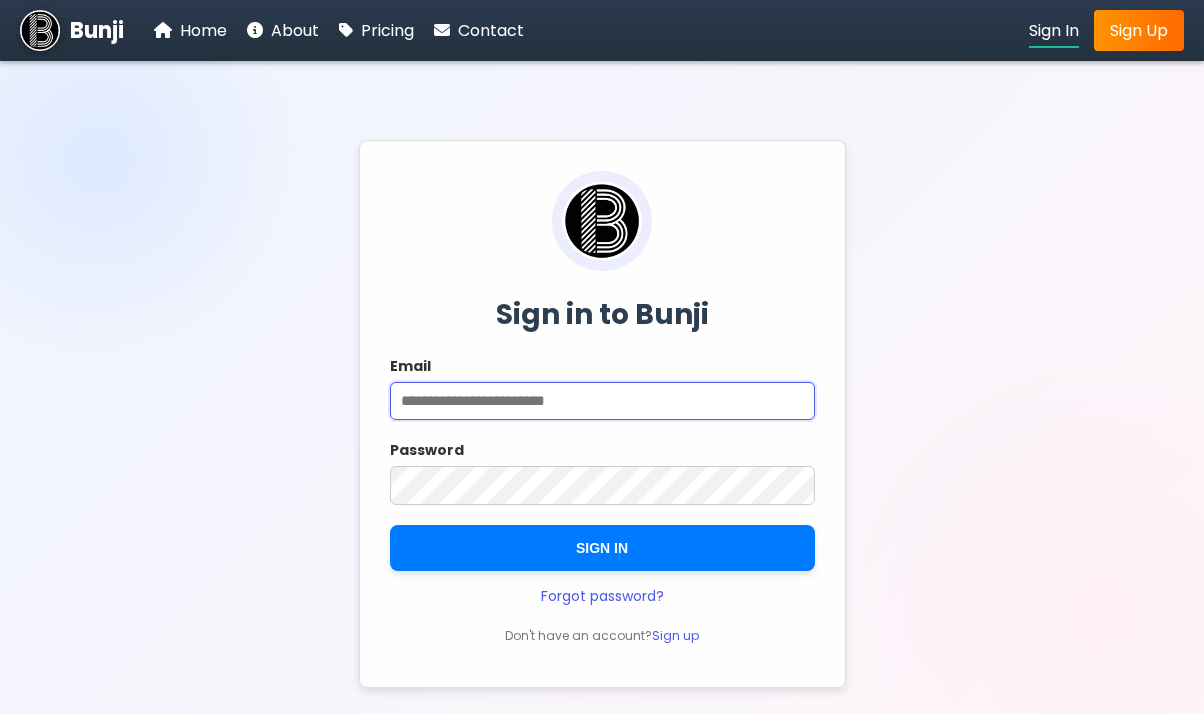type on "**********" 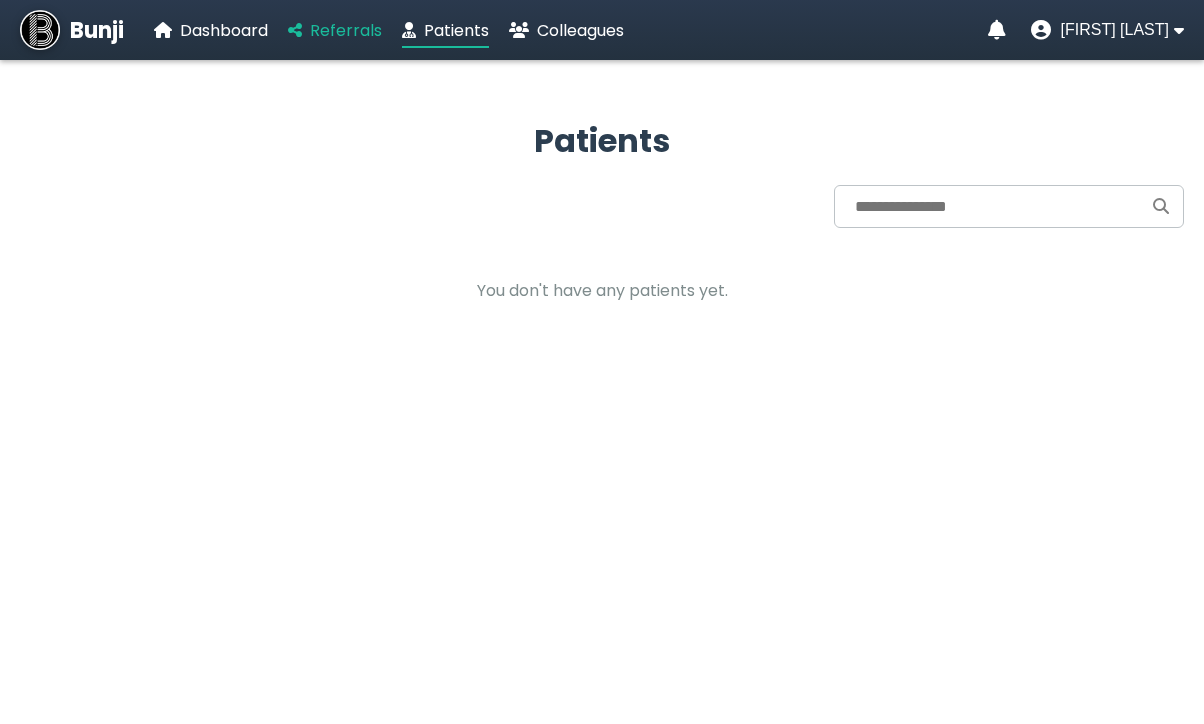 click on "Referrals" at bounding box center (346, 30) 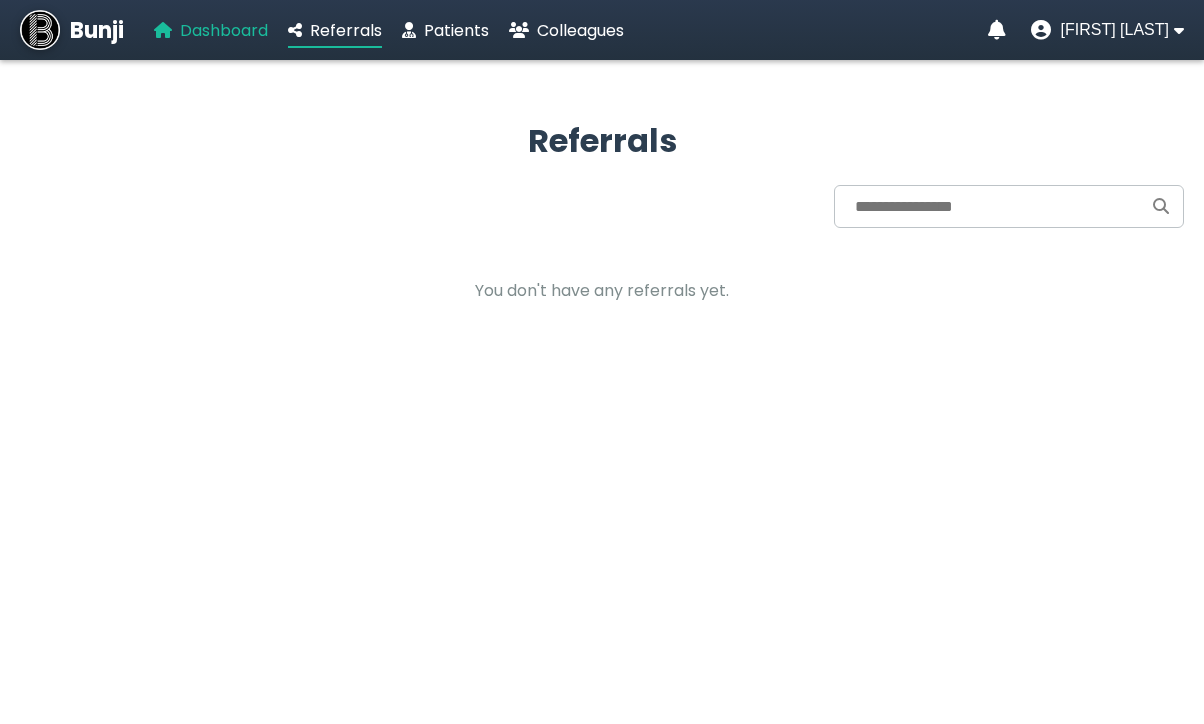click on "Dashboard" at bounding box center (224, 30) 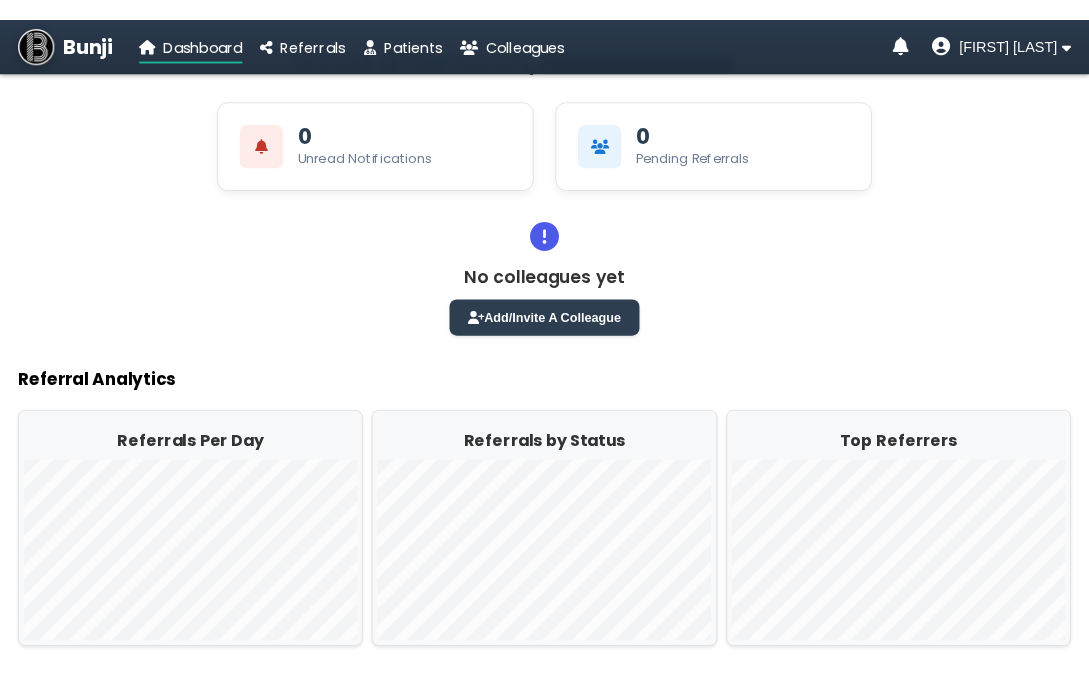 scroll, scrollTop: 0, scrollLeft: 0, axis: both 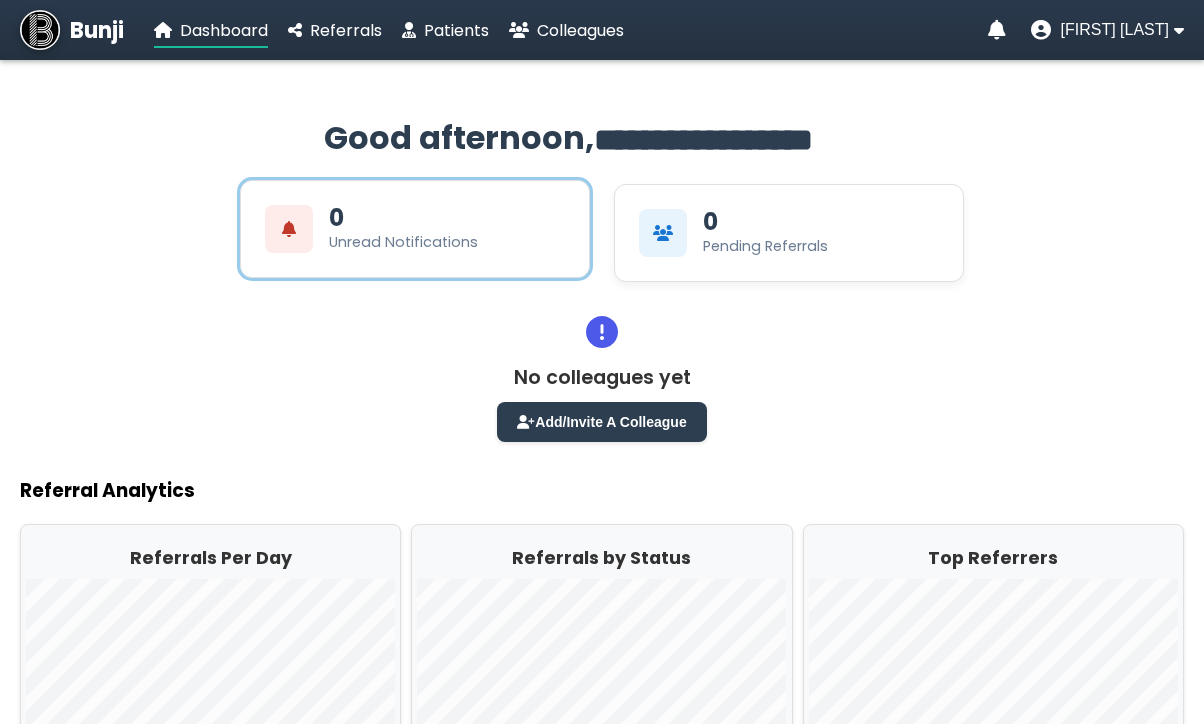 click on "Unread Notifications" 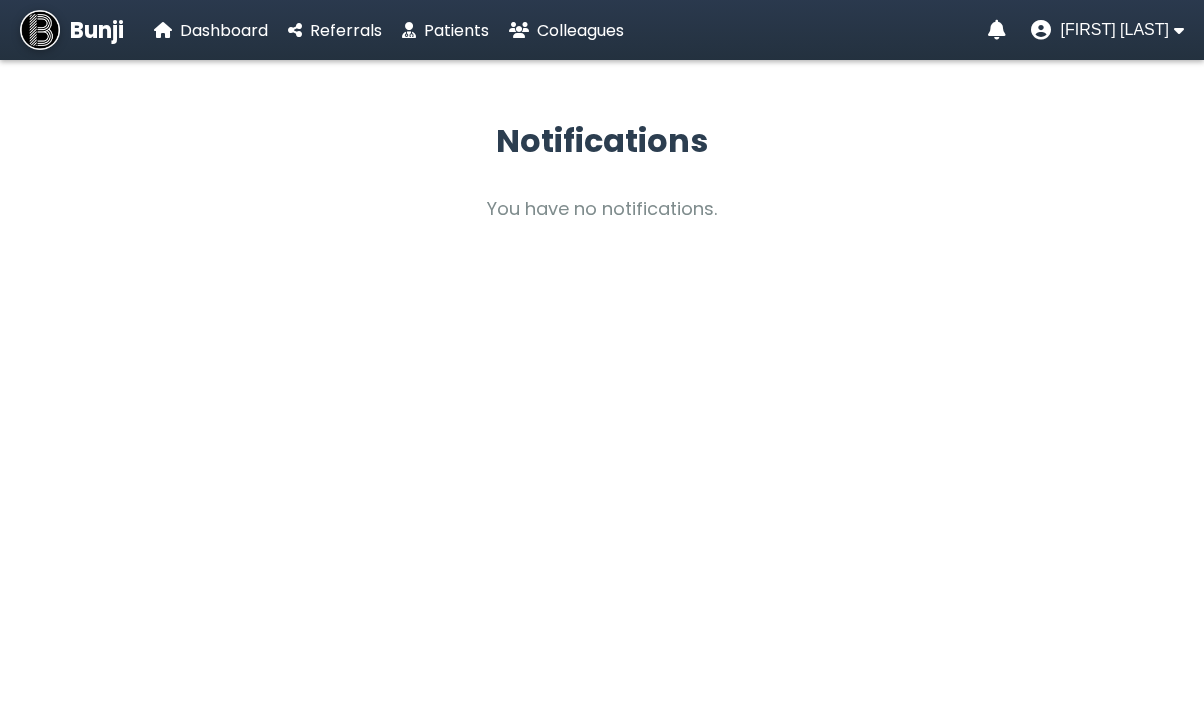 click on "Bunji Dashboard Referrals Patients Colleagues" at bounding box center [322, 30] 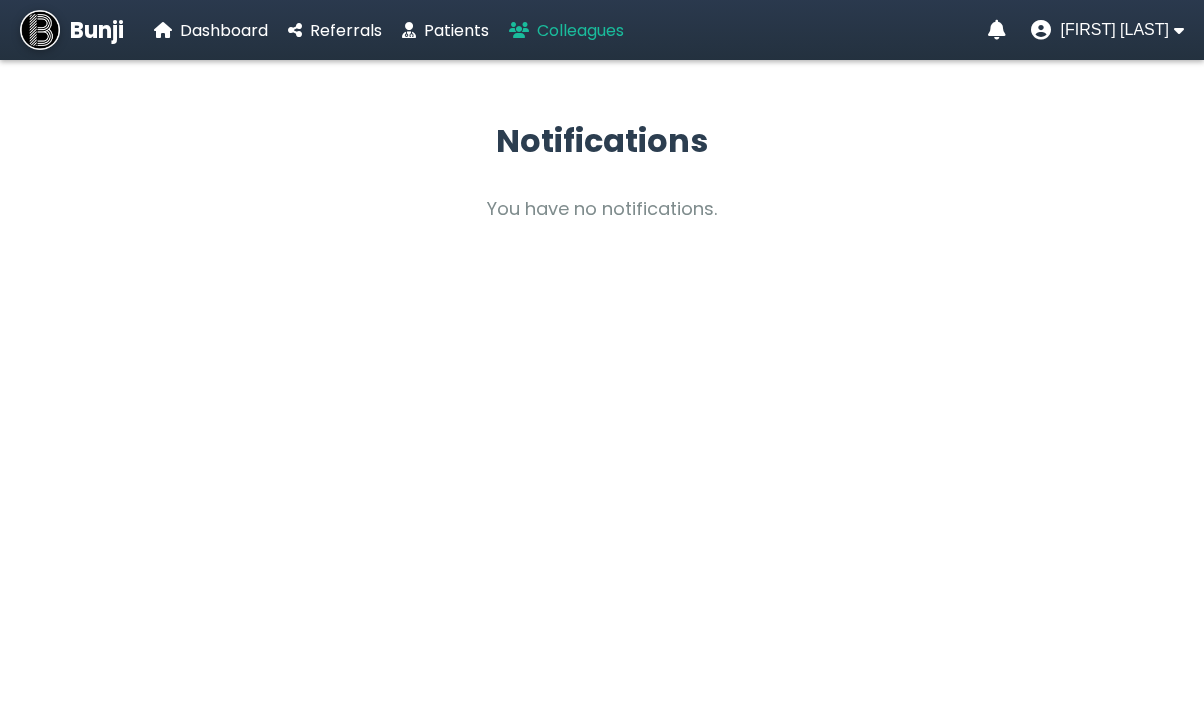 click on "Colleagues" at bounding box center [580, 30] 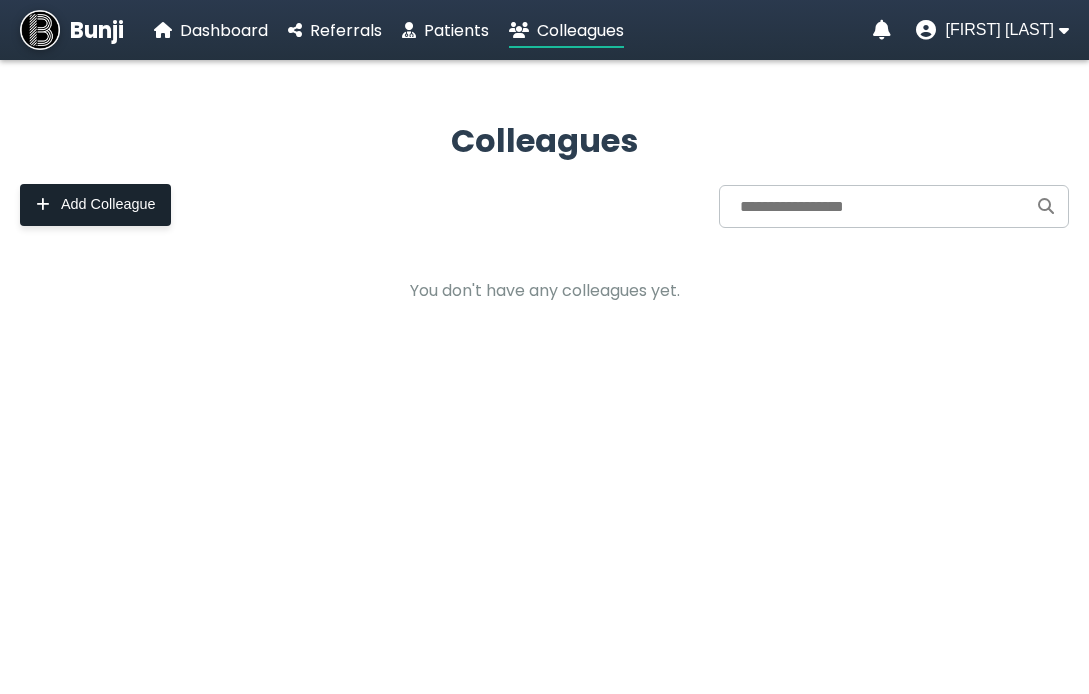 click on "Add Colleague" 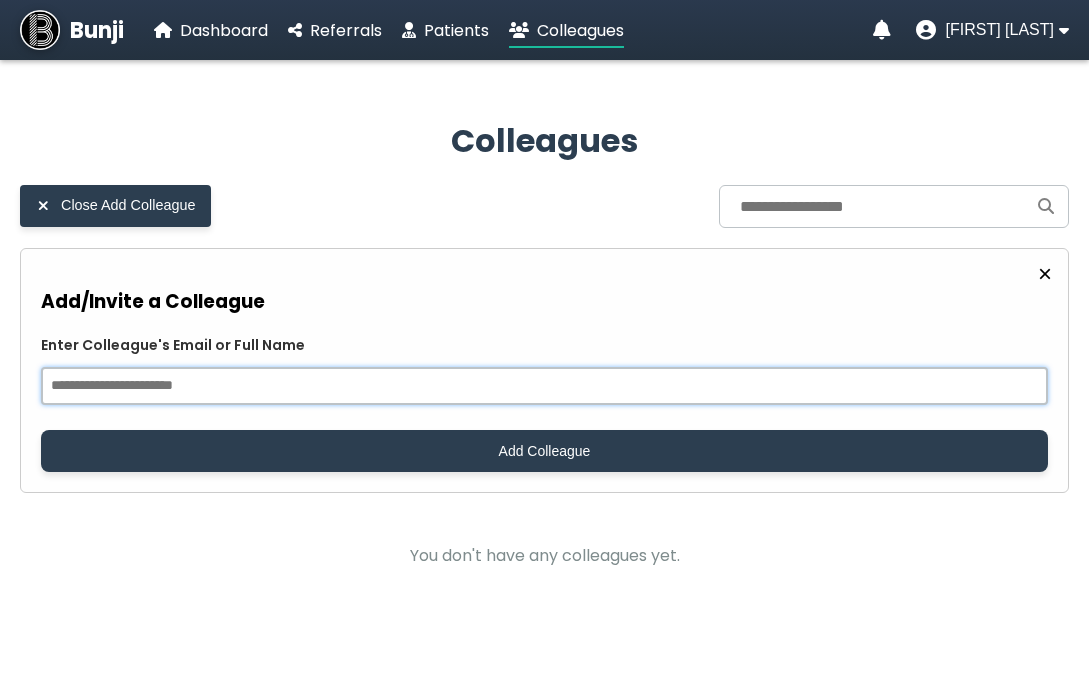 click on "Enter Colleague's Email or Full Name" at bounding box center (544, 386) 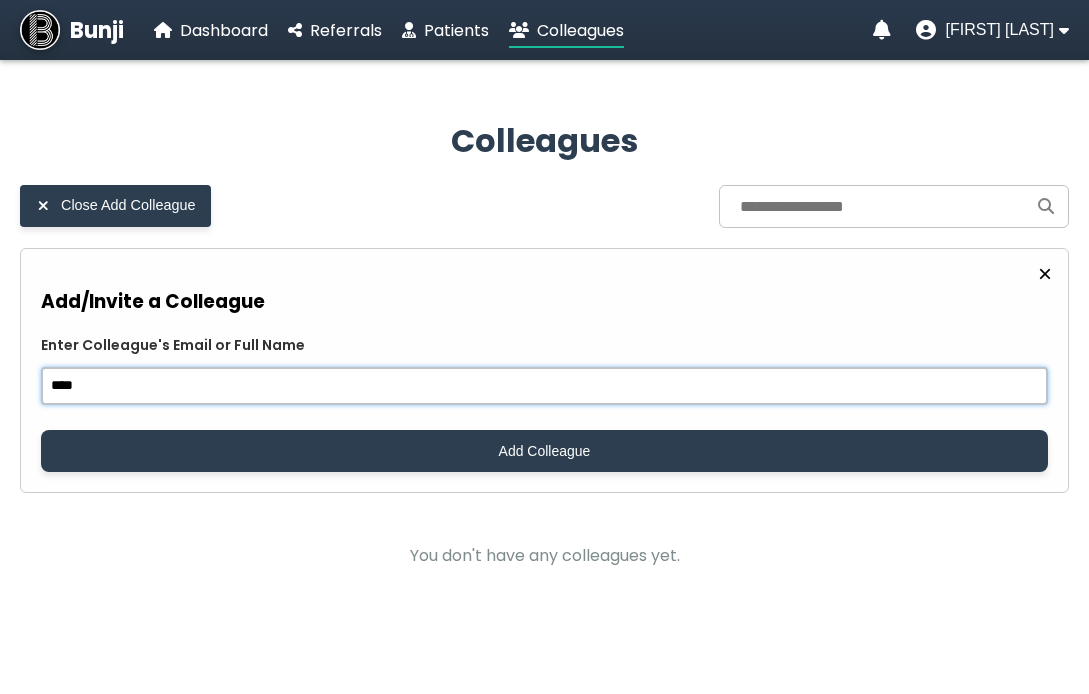 type on "****" 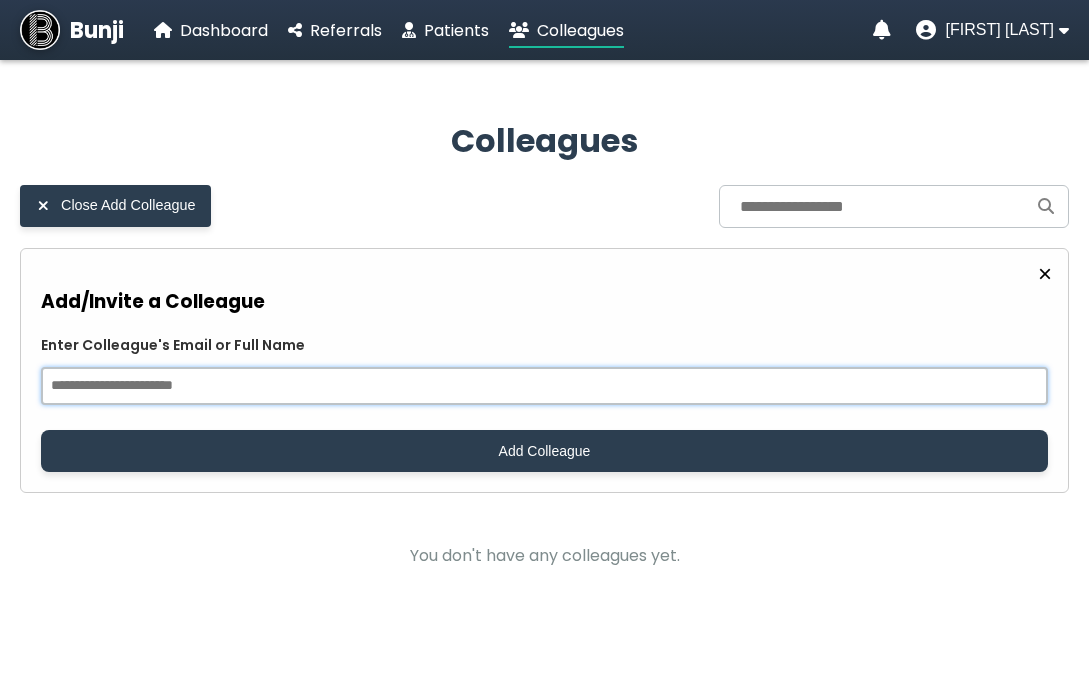paste on "********" 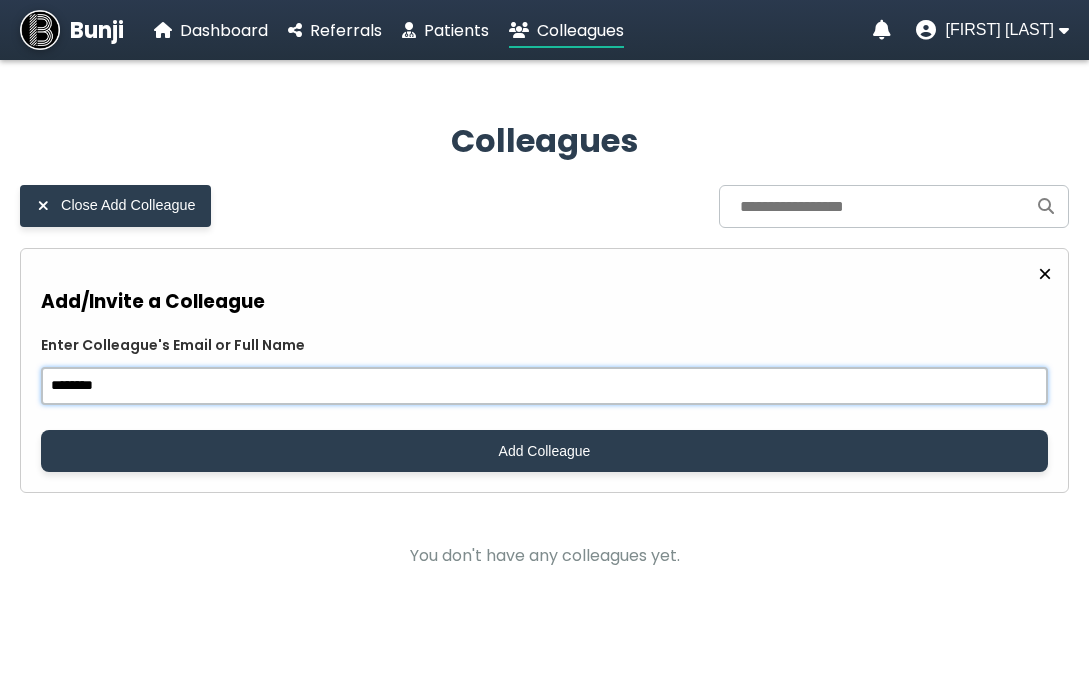 type on "*******" 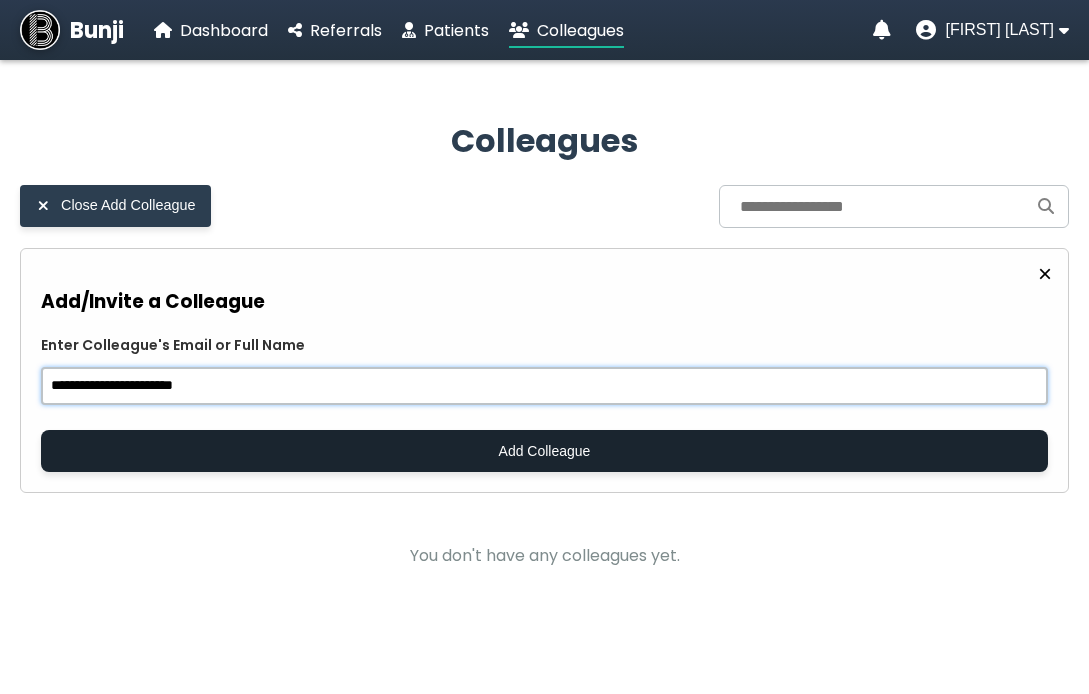 type on "**********" 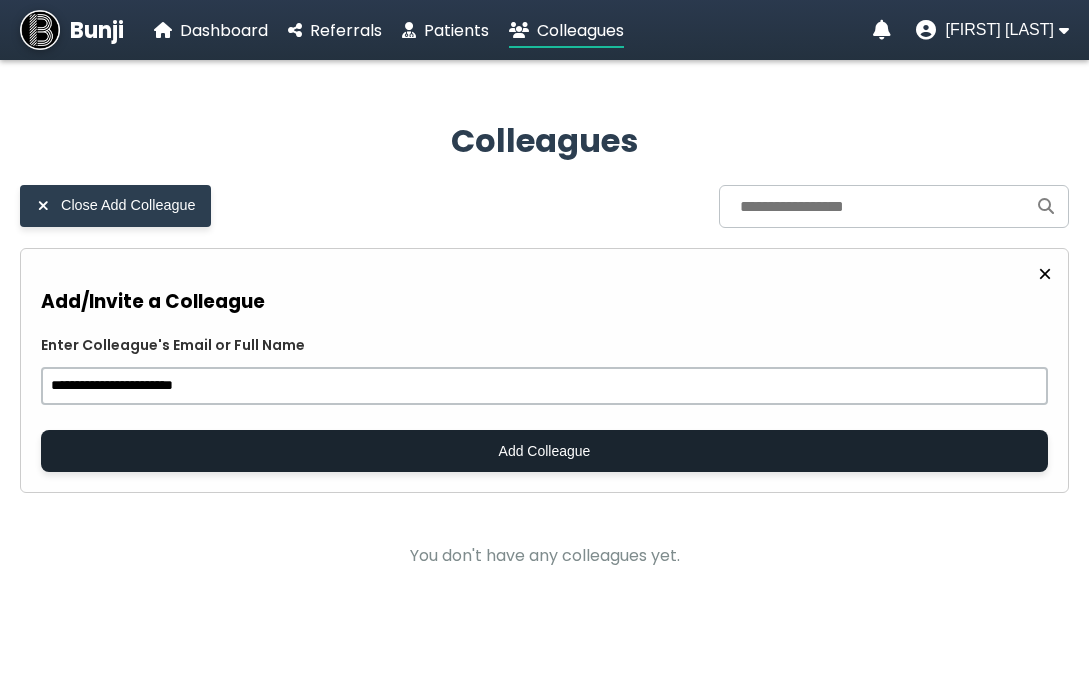 click on "Add Colleague" 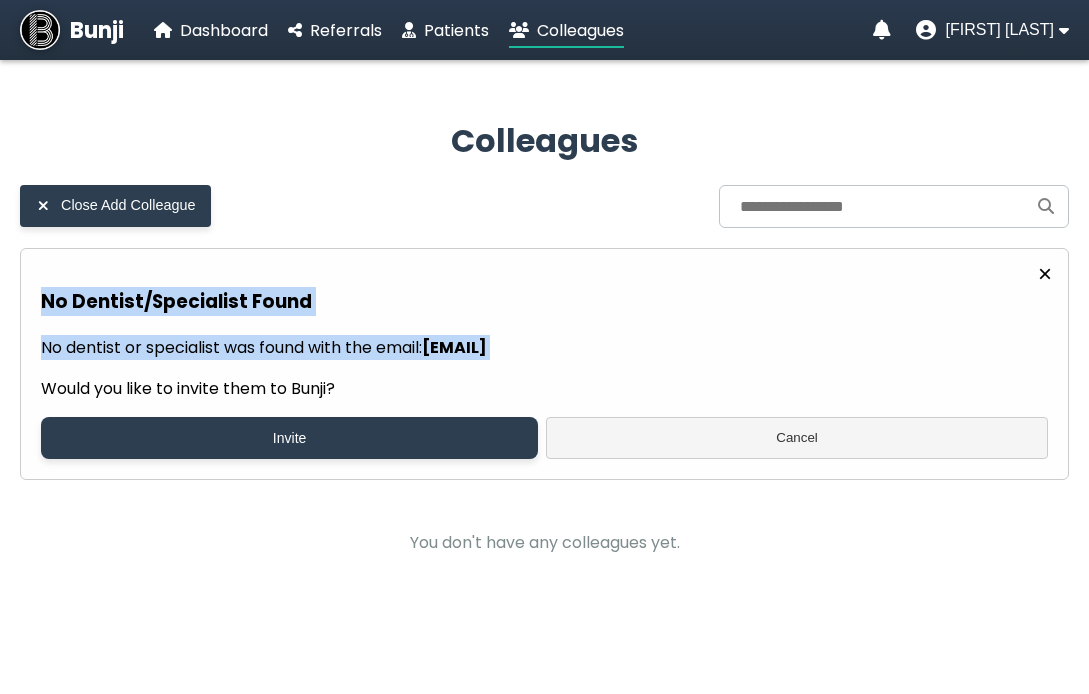 drag, startPoint x: 71, startPoint y: 282, endPoint x: 450, endPoint y: 367, distance: 388.41473 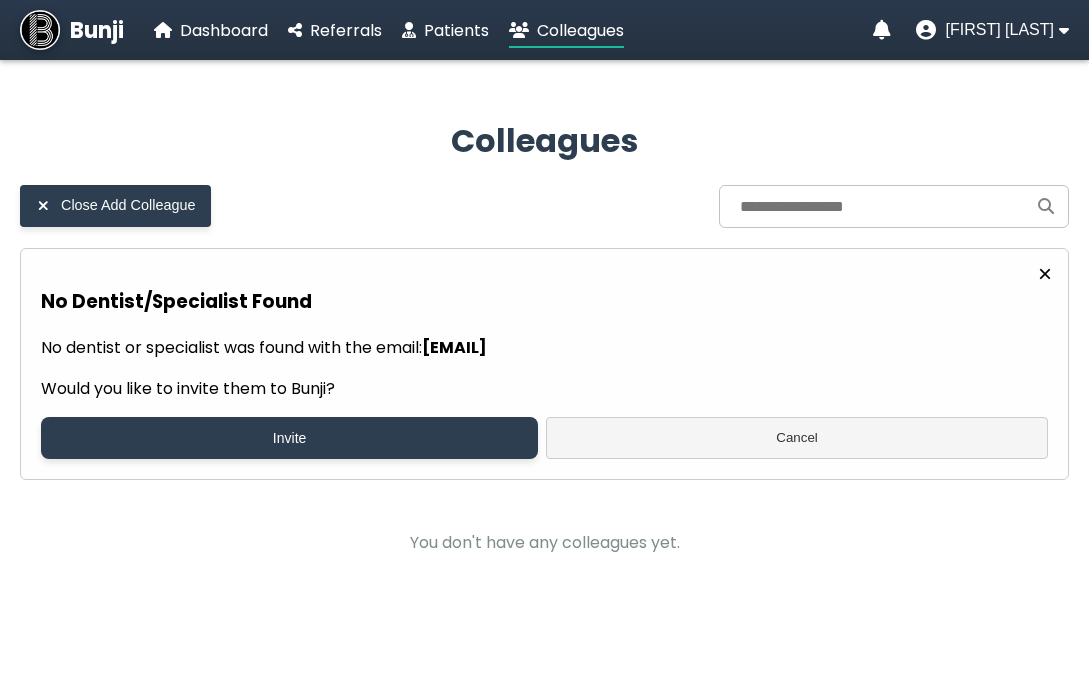 drag, startPoint x: 407, startPoint y: 385, endPoint x: 65, endPoint y: 278, distance: 358.3476 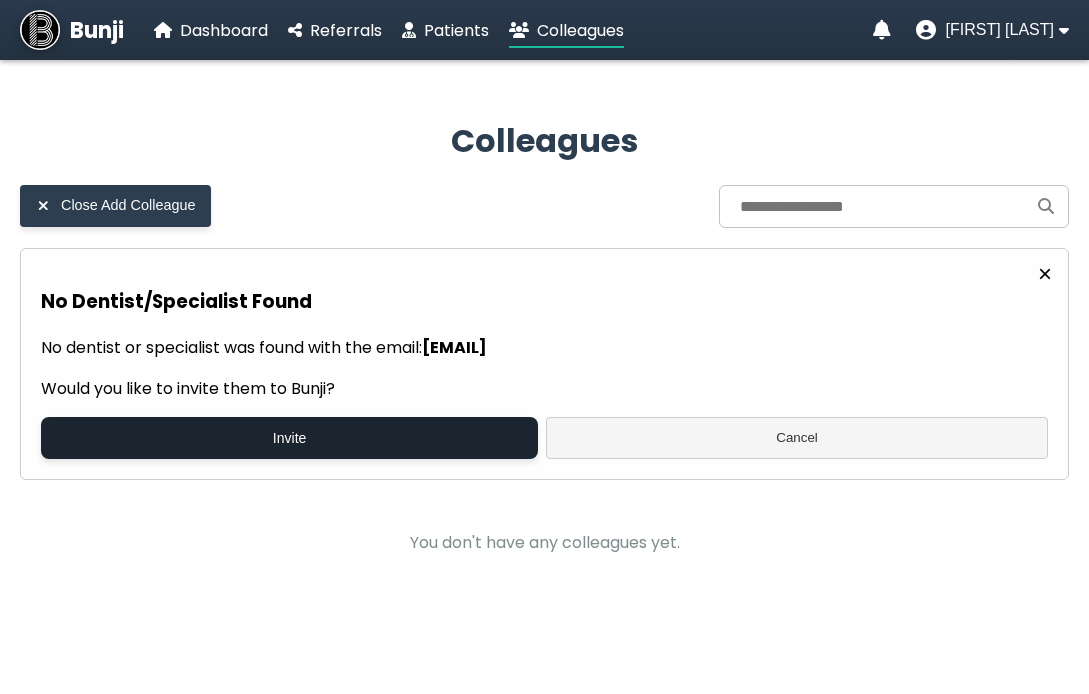 click on "Invite" 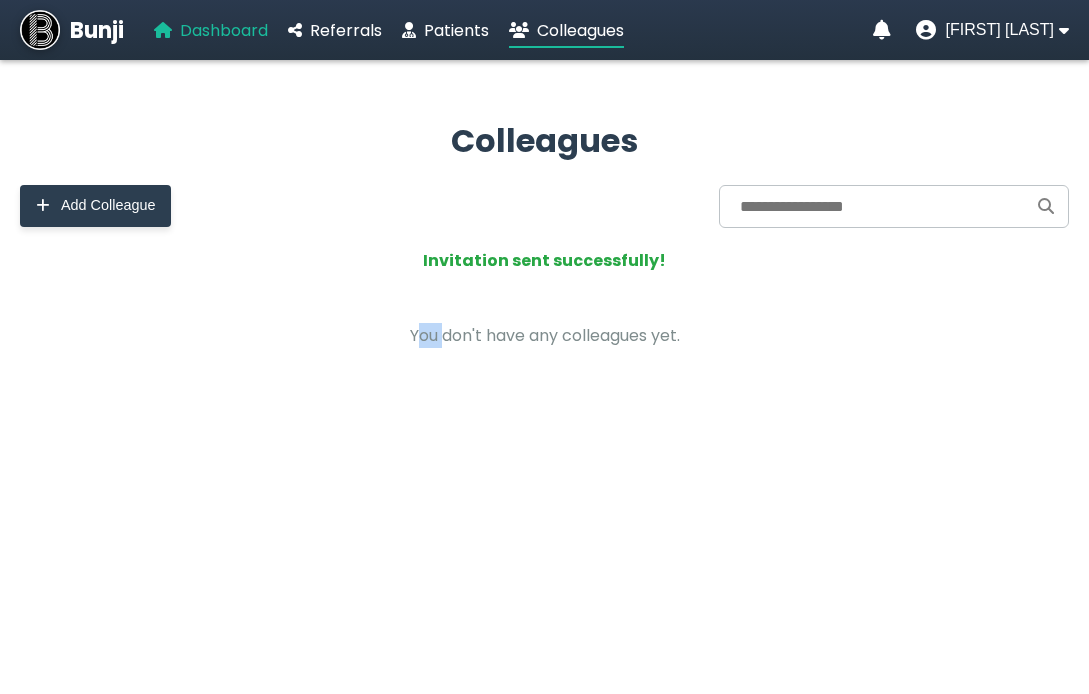 click on "Dashboard" at bounding box center (224, 30) 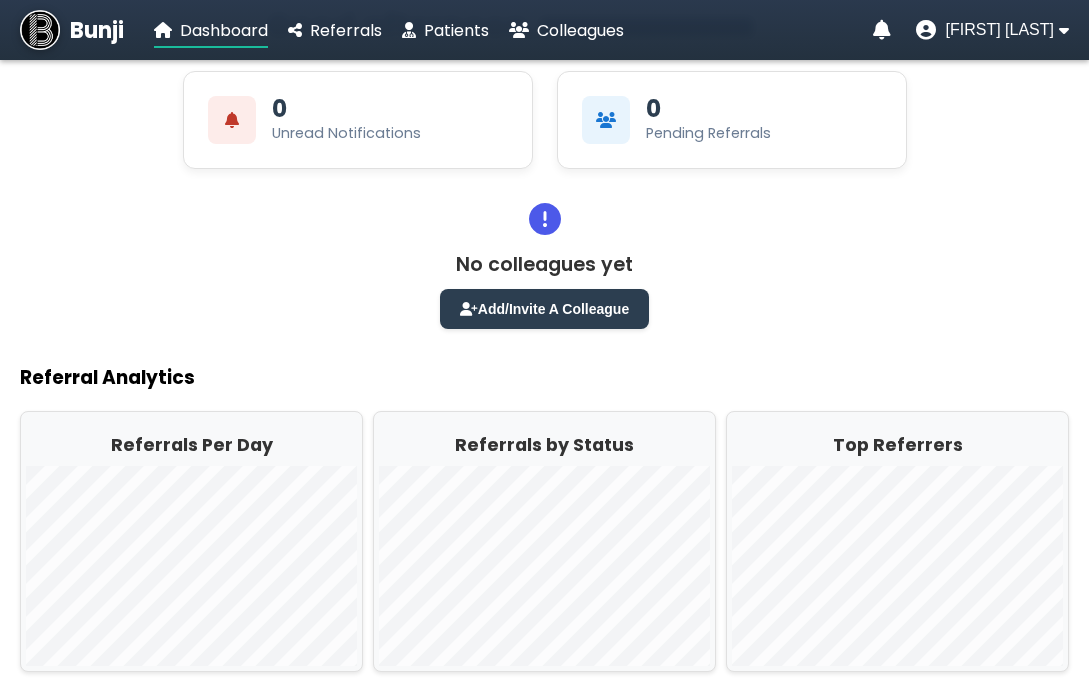 scroll, scrollTop: 234, scrollLeft: 0, axis: vertical 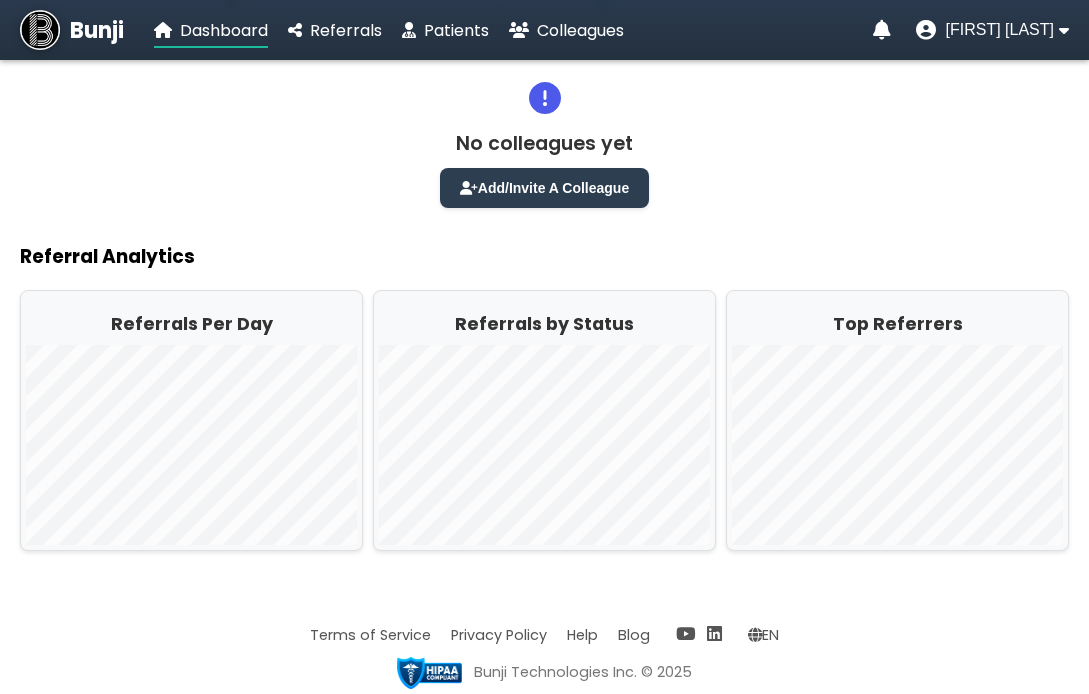 click on "Bunji Dashboard Referrals Patients Colleagues Troy Van der groen" at bounding box center (544, 30) 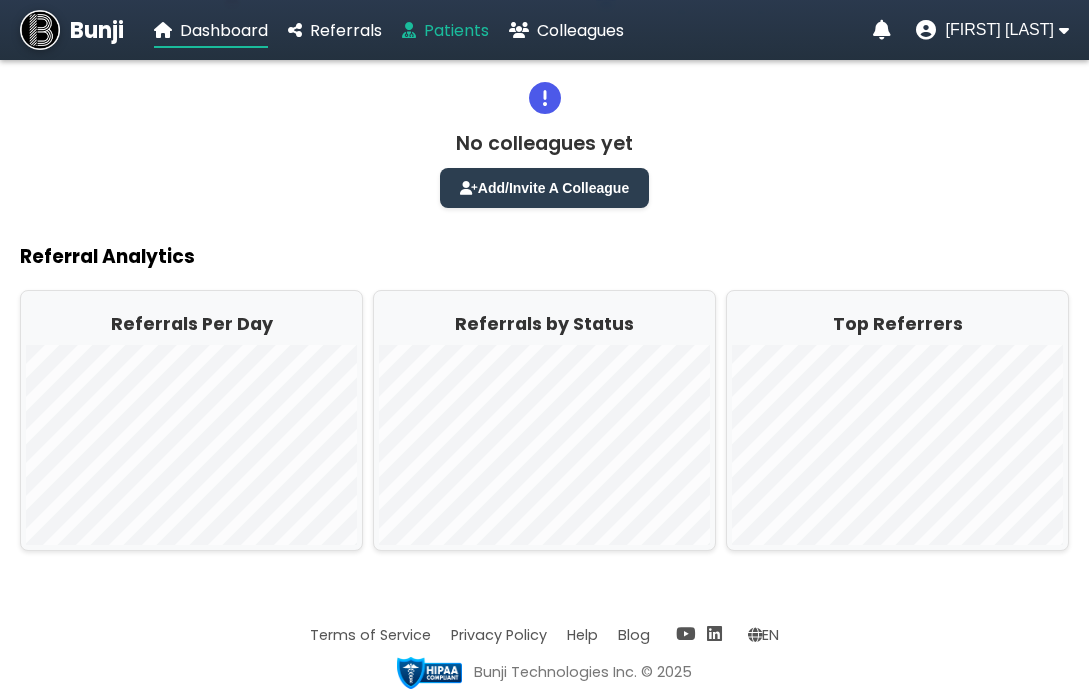 click on "Patients" at bounding box center [456, 30] 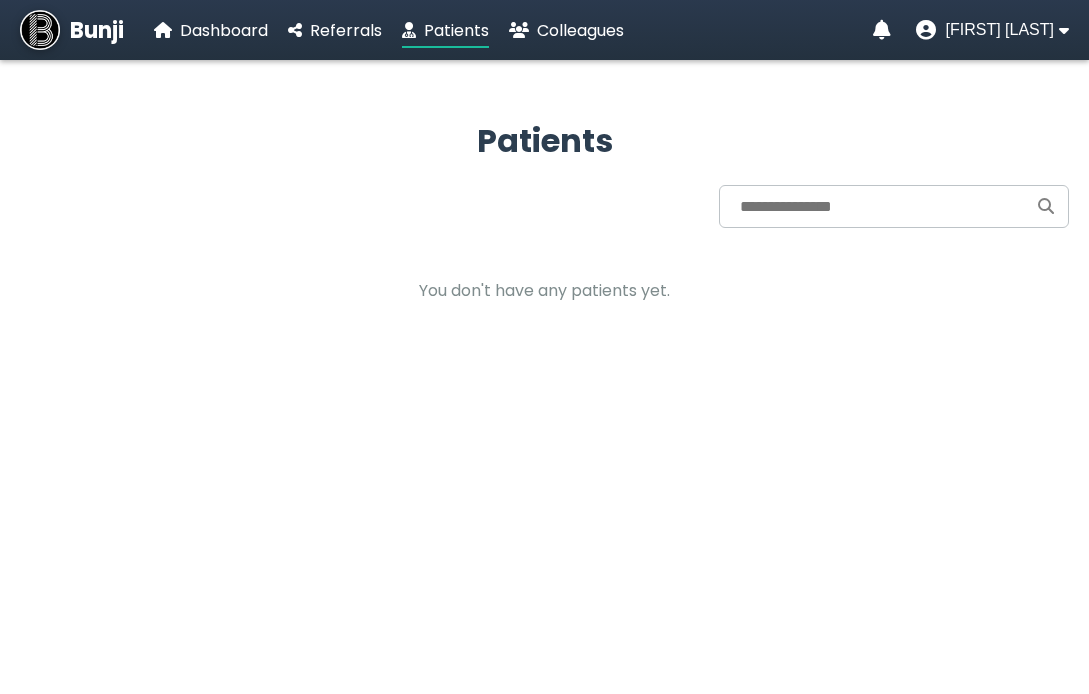 click on "Dashboard Referrals Patients Colleagues" at bounding box center (389, 30) 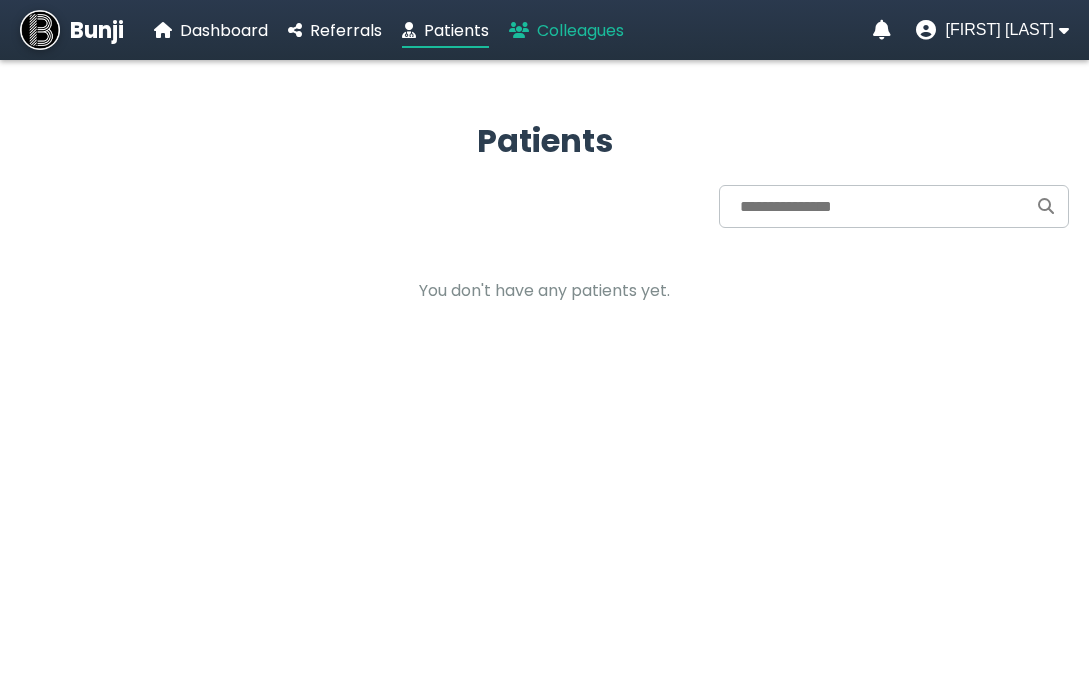 click at bounding box center [519, 30] 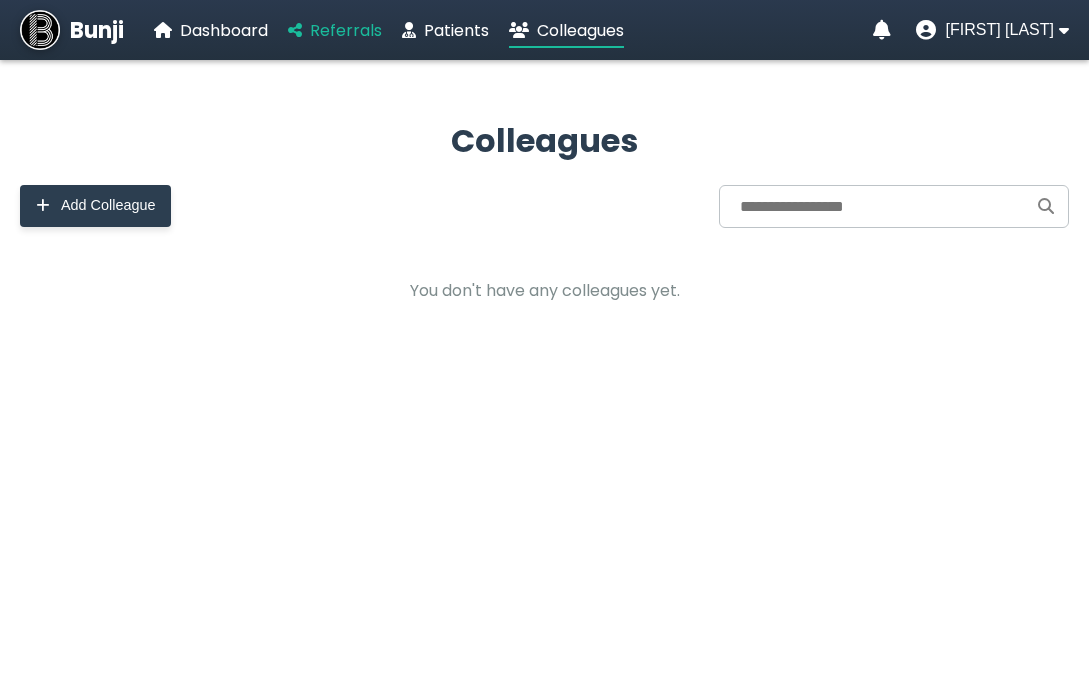 click on "Referrals" at bounding box center (346, 30) 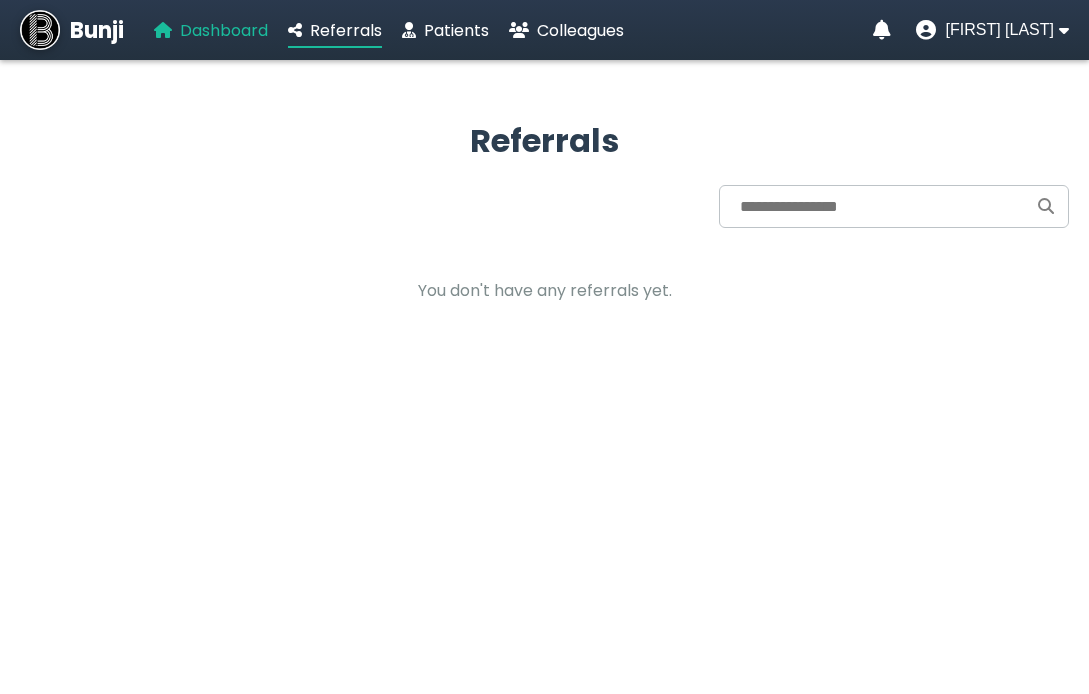 click on "Dashboard" at bounding box center (224, 30) 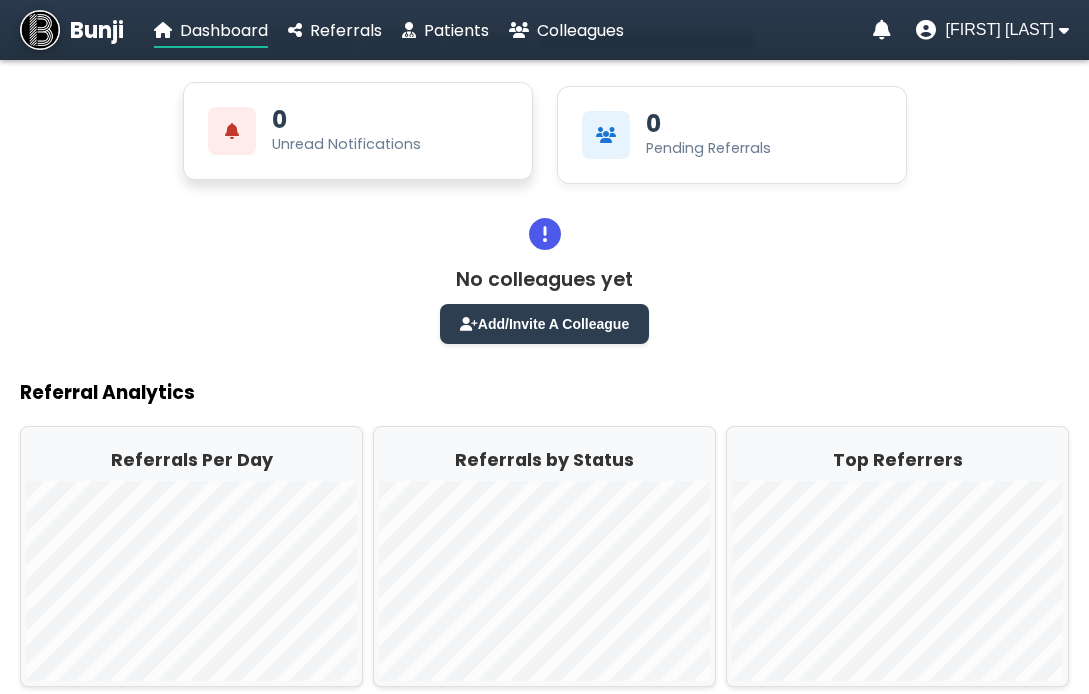 scroll, scrollTop: 0, scrollLeft: 0, axis: both 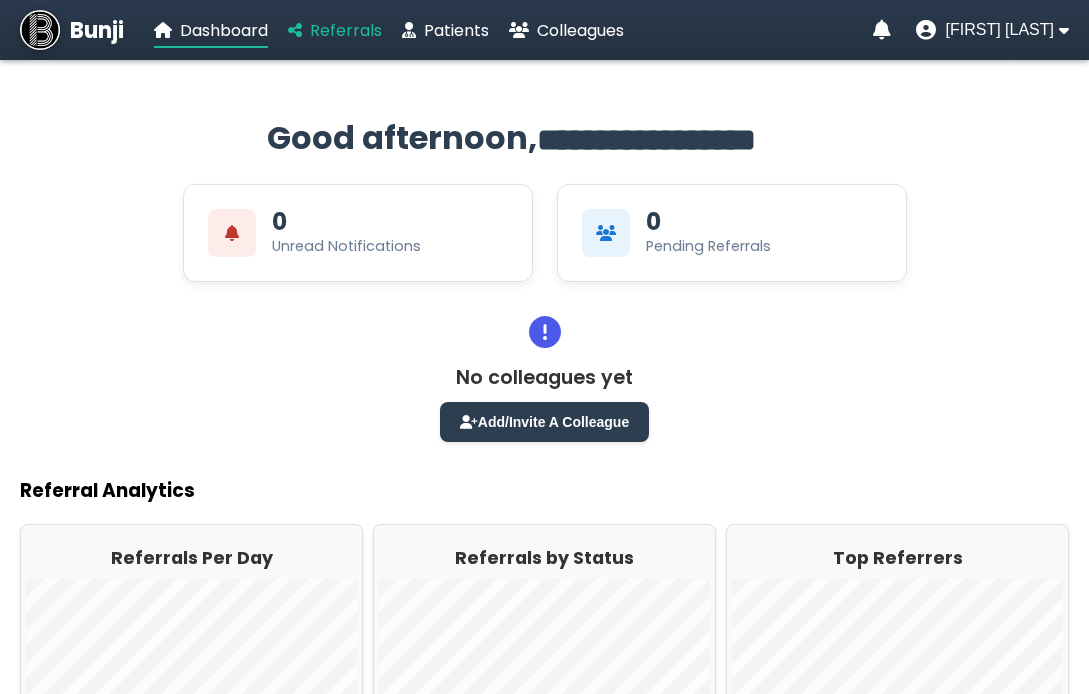 click on "Referrals" at bounding box center [346, 30] 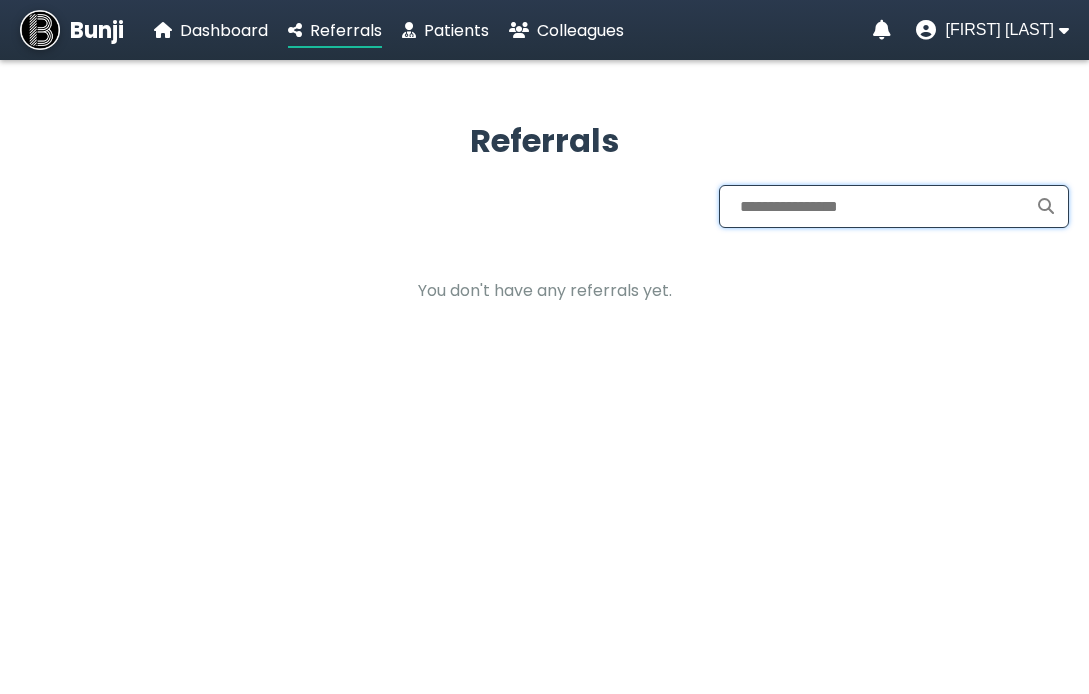 click at bounding box center [894, 206] 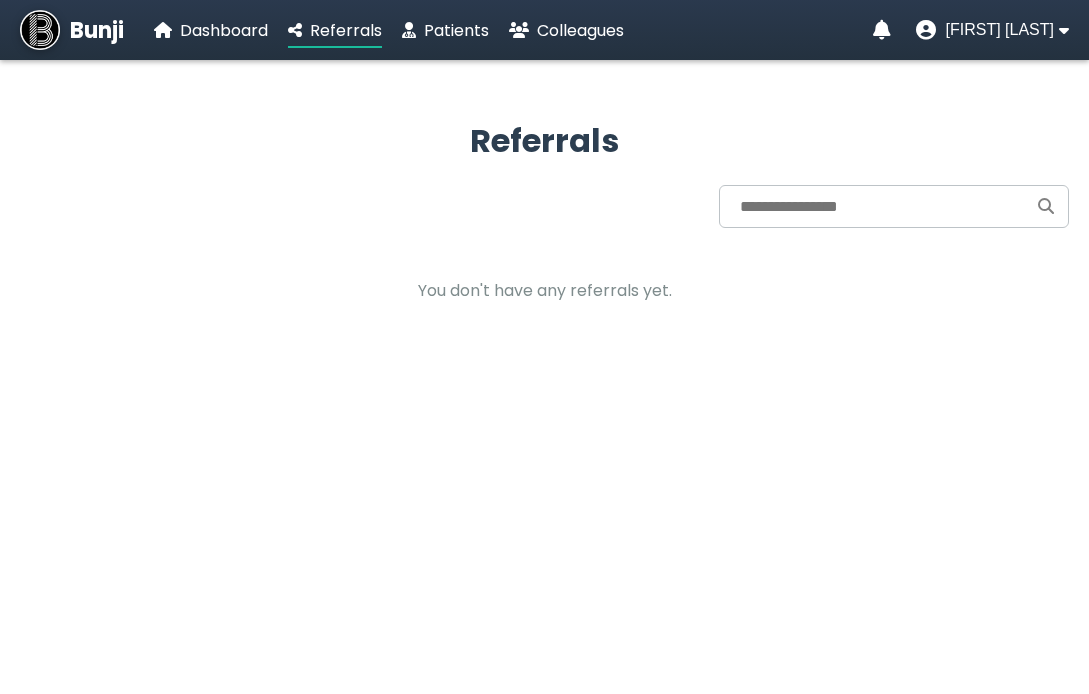 click on "You don't have any referrals yet." 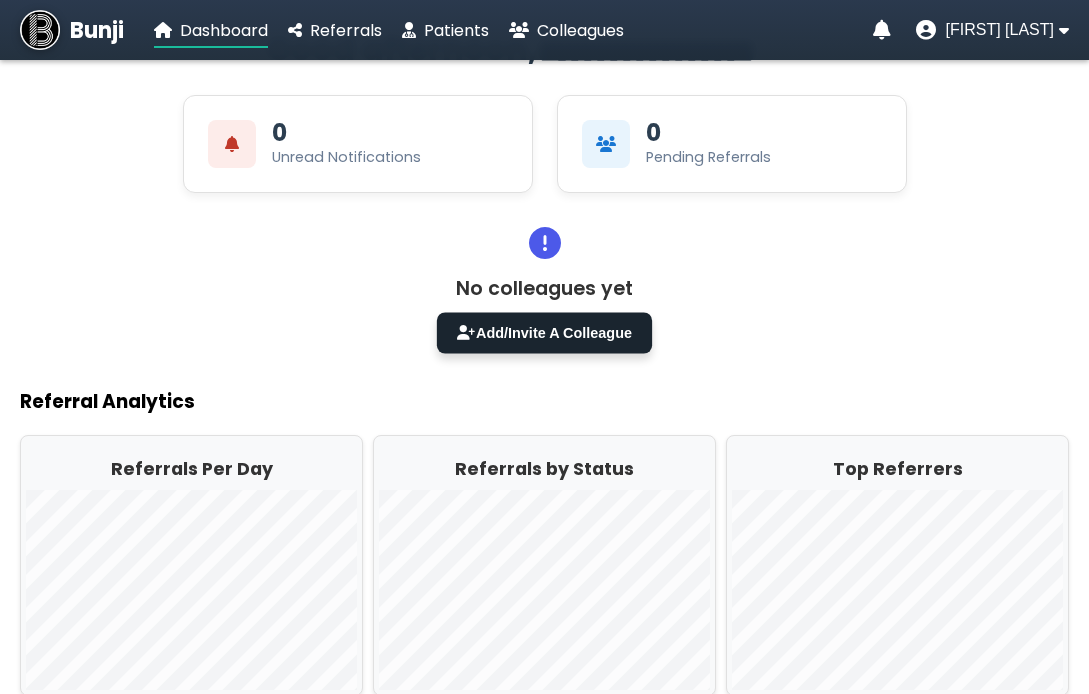scroll, scrollTop: 0, scrollLeft: 0, axis: both 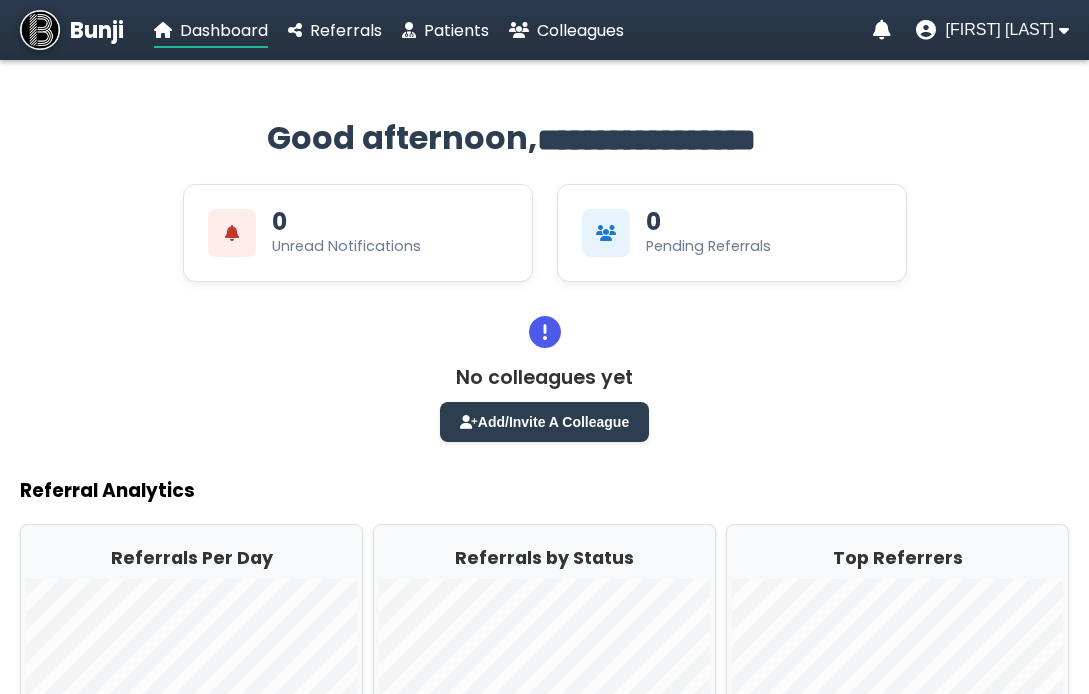 click on "Bunji Dashboard Referrals Patients Colleagues" at bounding box center [322, 30] 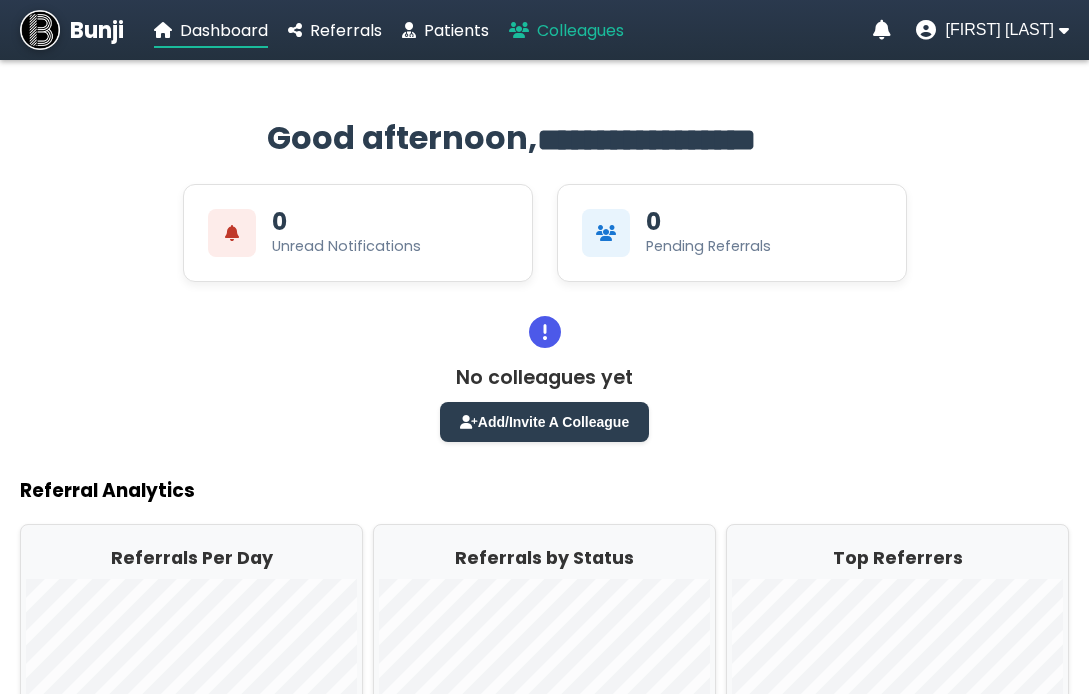 click on "Colleagues" at bounding box center [580, 30] 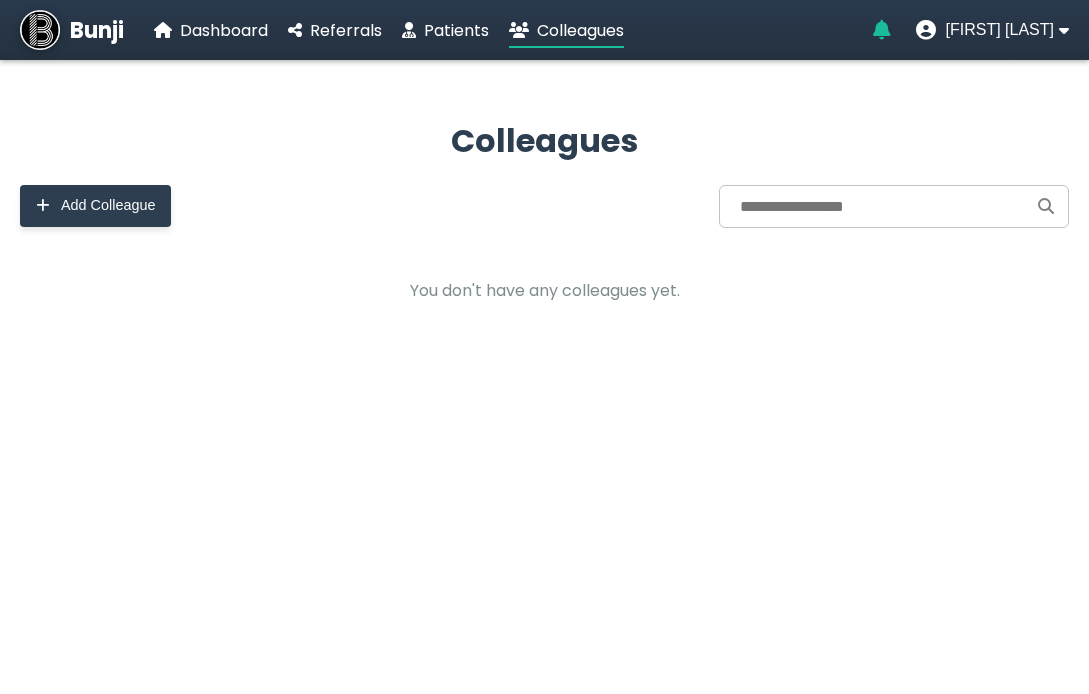 click at bounding box center [882, 30] 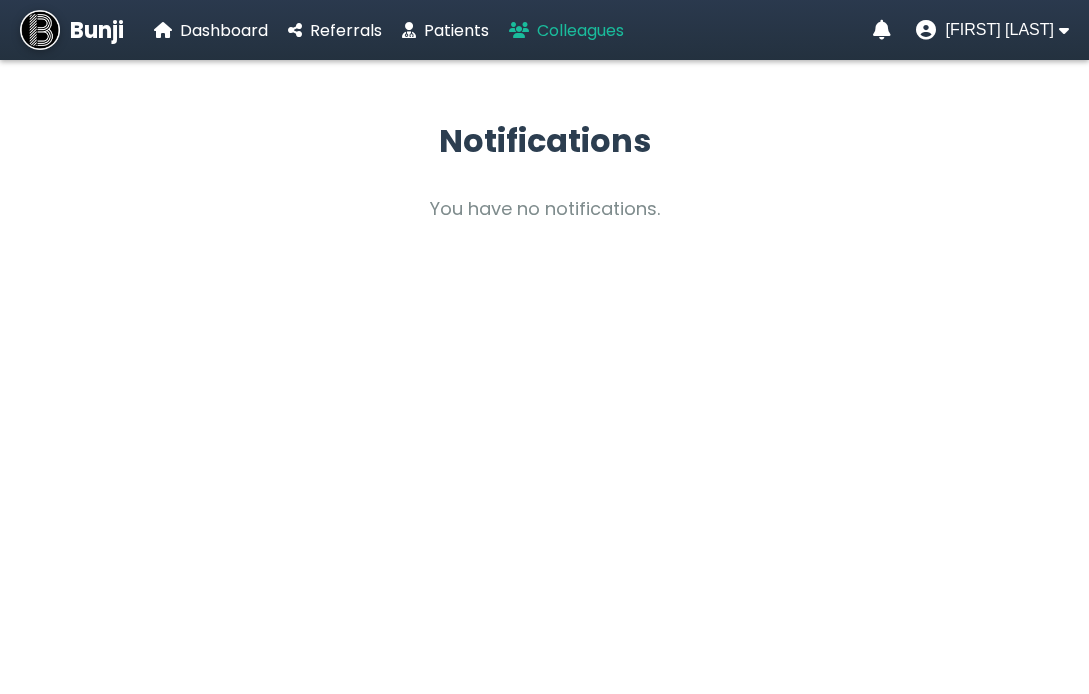 click on "Colleagues" at bounding box center [580, 30] 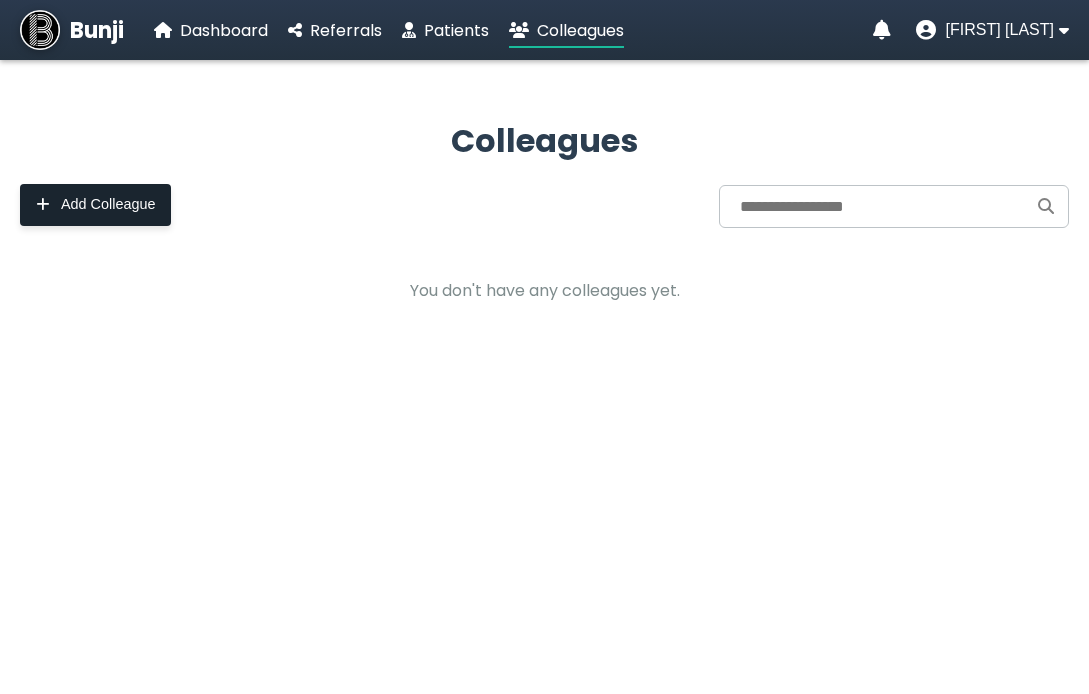 click on "Add Colleague" 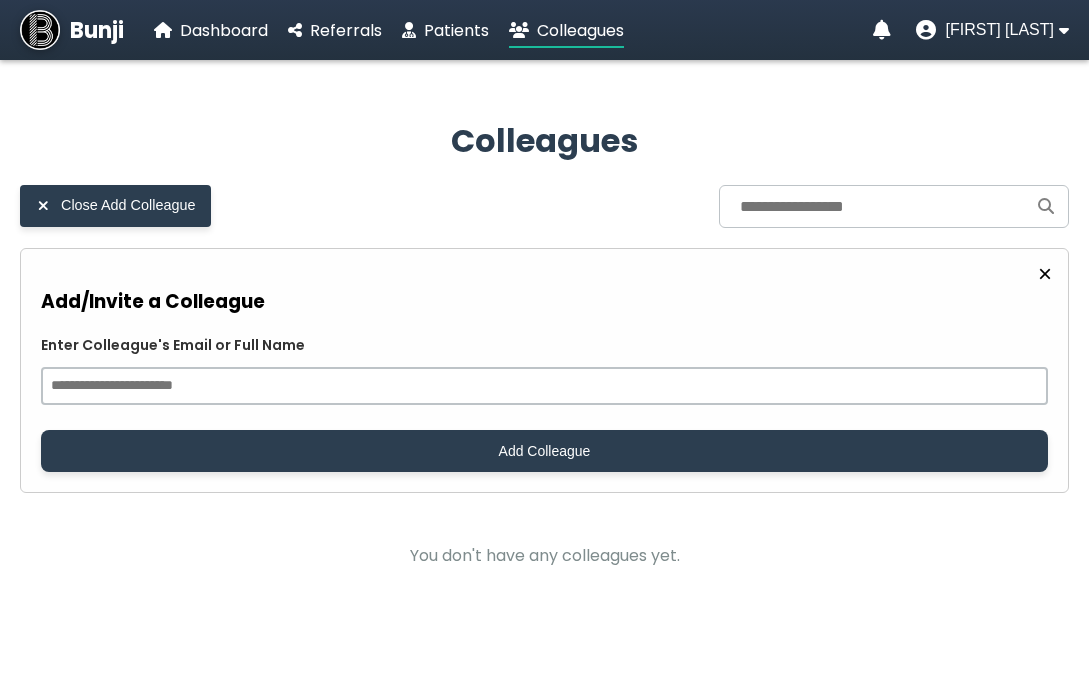 click on "Close Add Colleague" 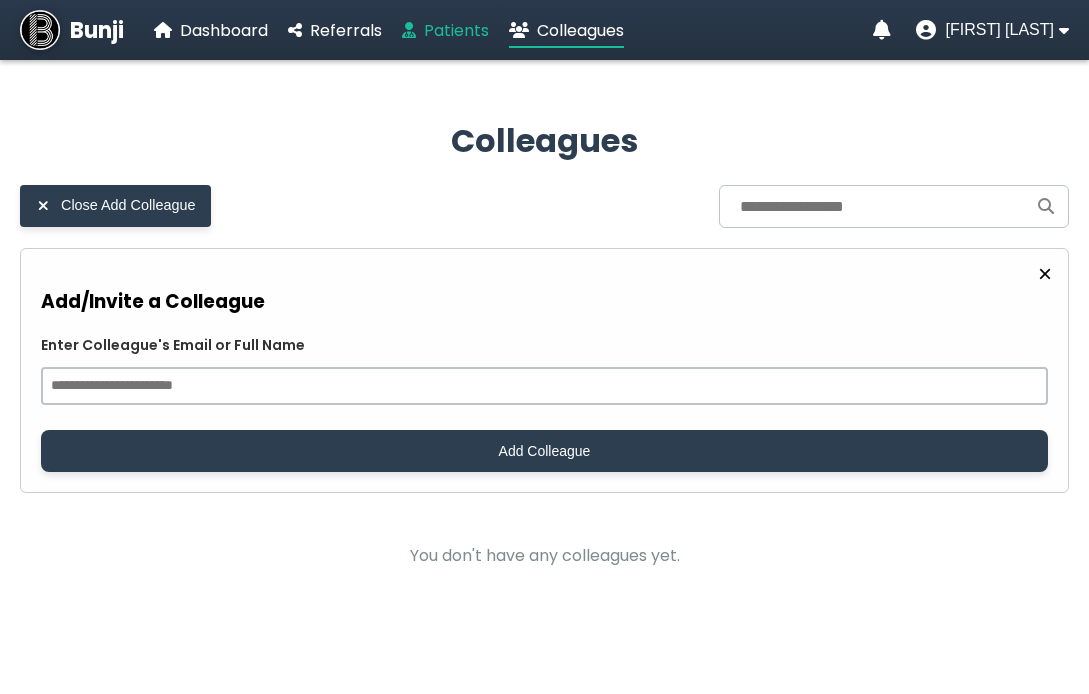 click on "Patients" at bounding box center (456, 30) 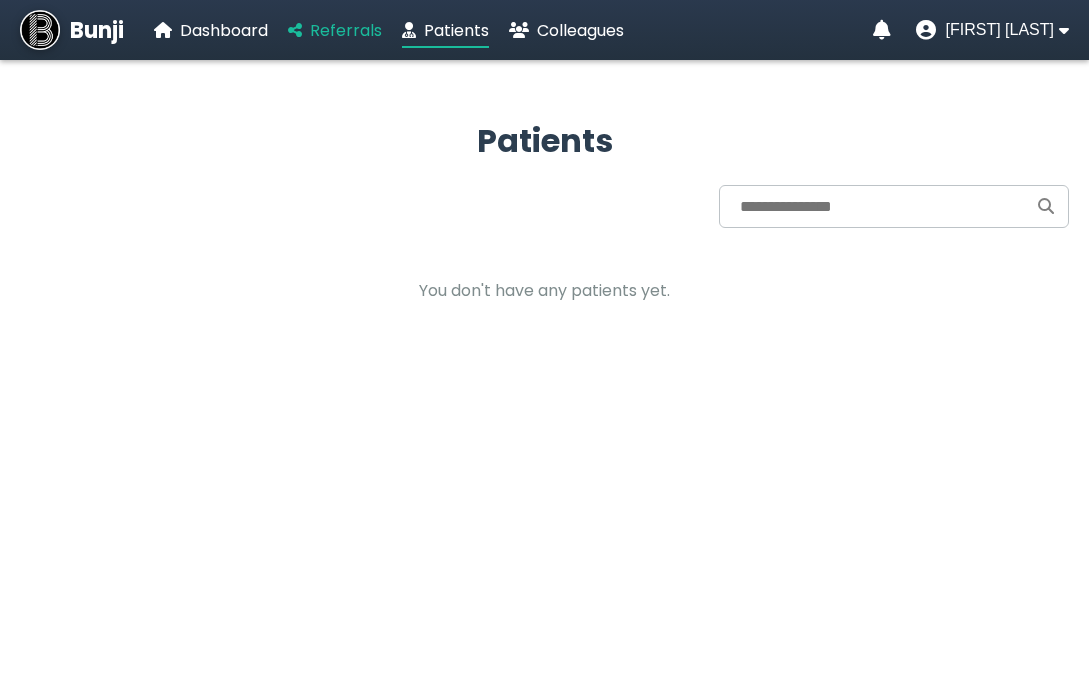 click on "Referrals" at bounding box center [346, 30] 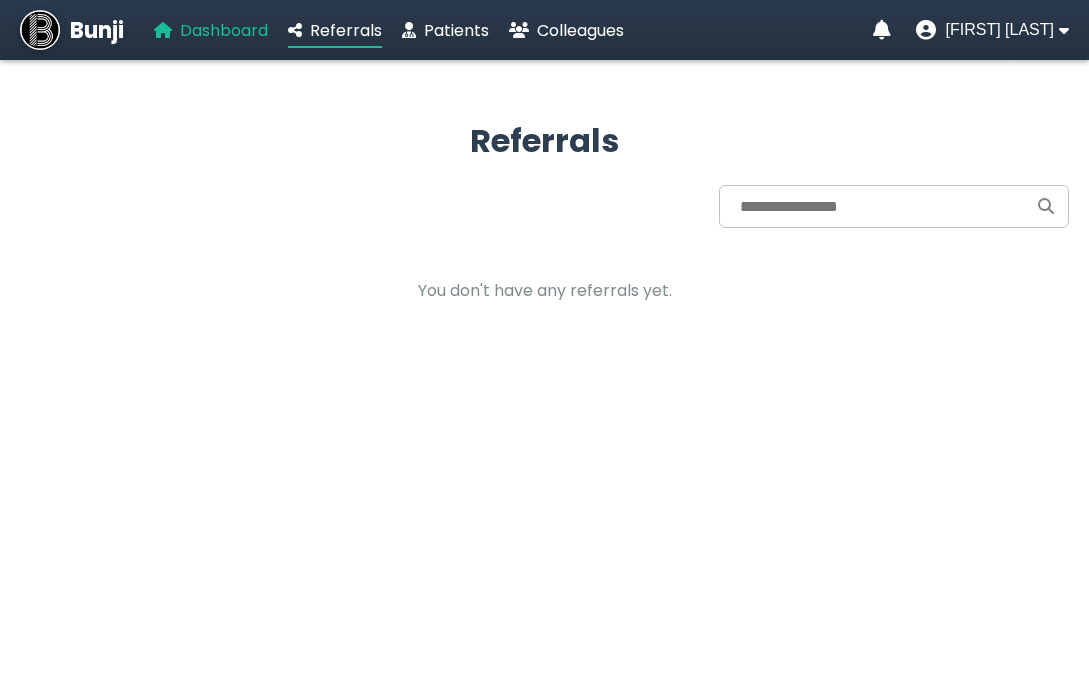 click on "Dashboard" at bounding box center (224, 30) 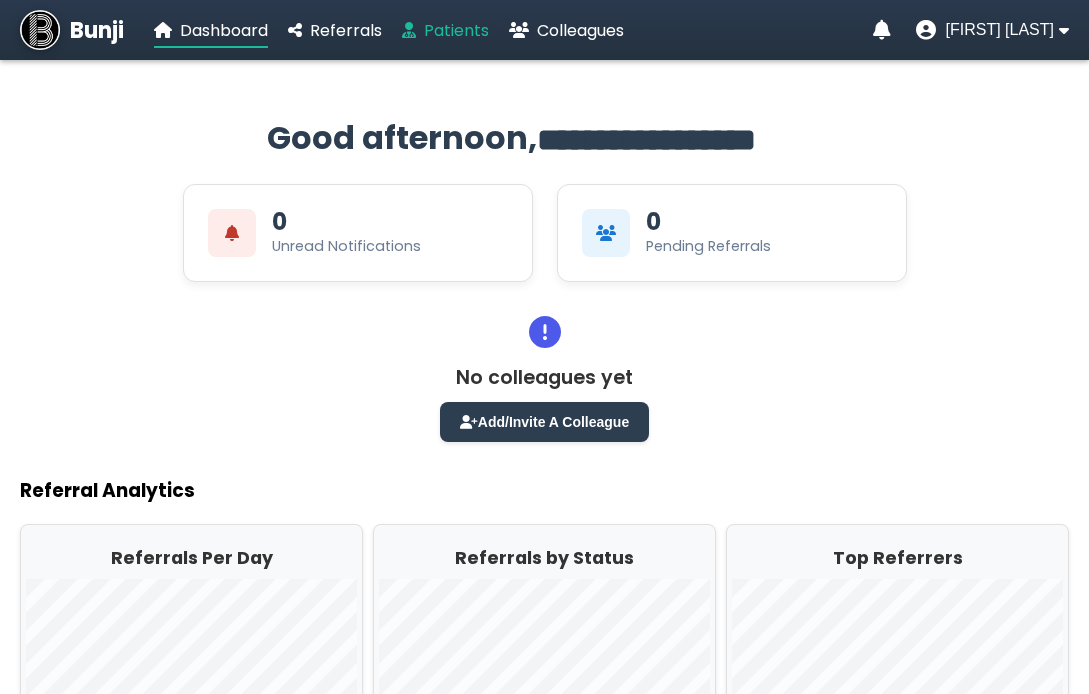click on "Patients" at bounding box center (445, 30) 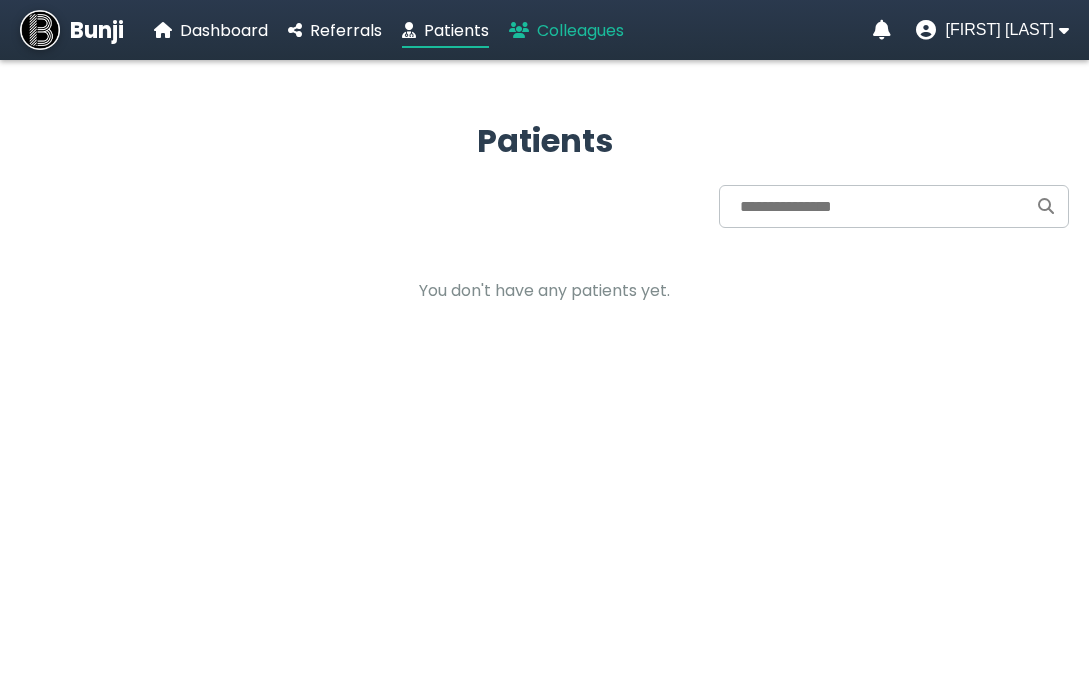 click on "Colleagues" at bounding box center (580, 30) 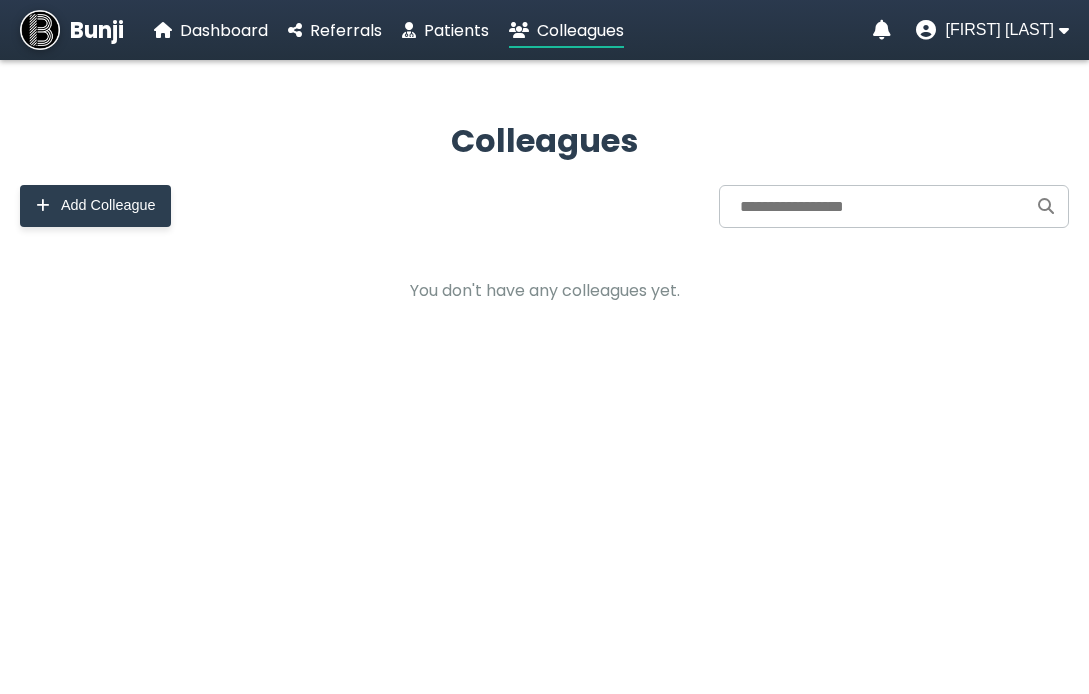 click on "Bunji Dashboard Referrals Patients Colleagues" at bounding box center [322, 30] 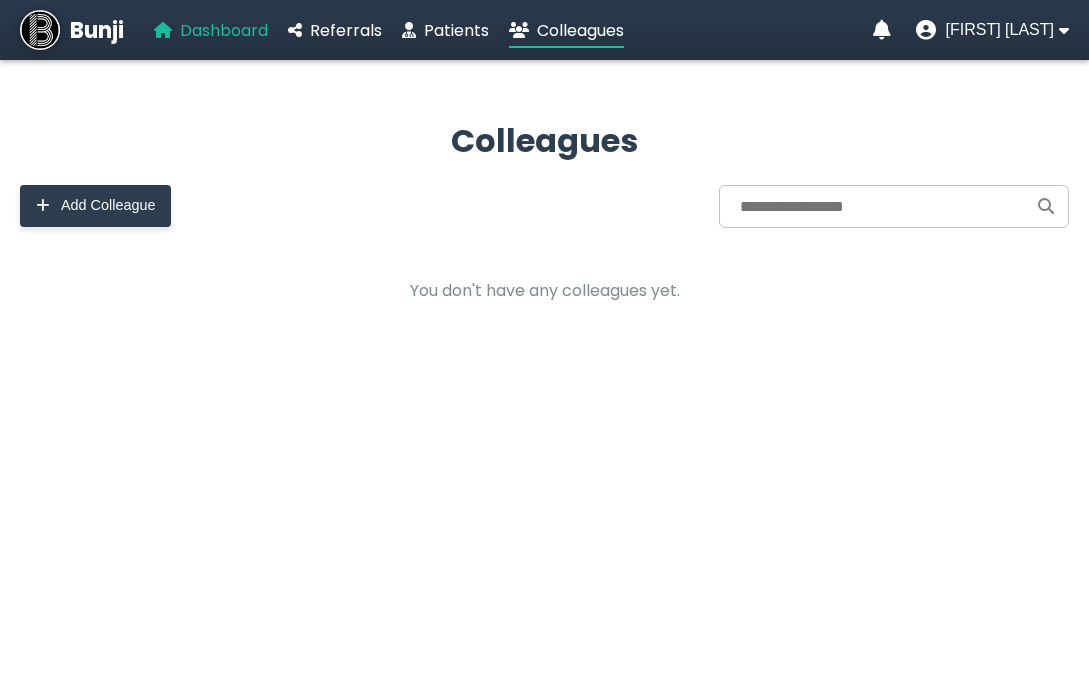 click on "Dashboard" at bounding box center [224, 30] 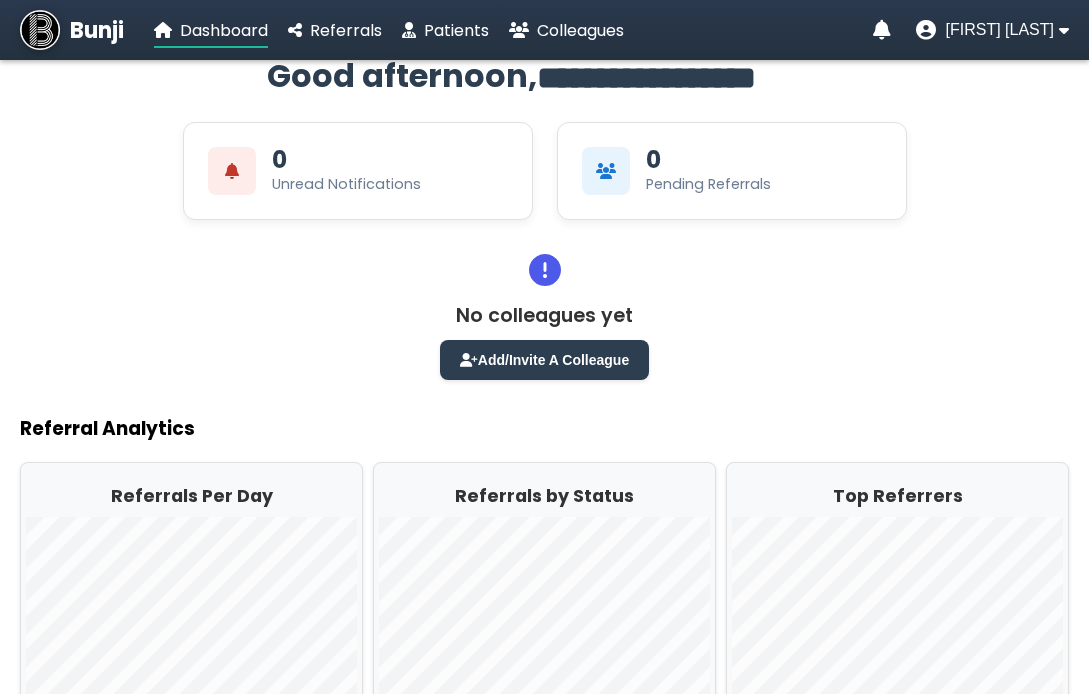 scroll, scrollTop: 234, scrollLeft: 0, axis: vertical 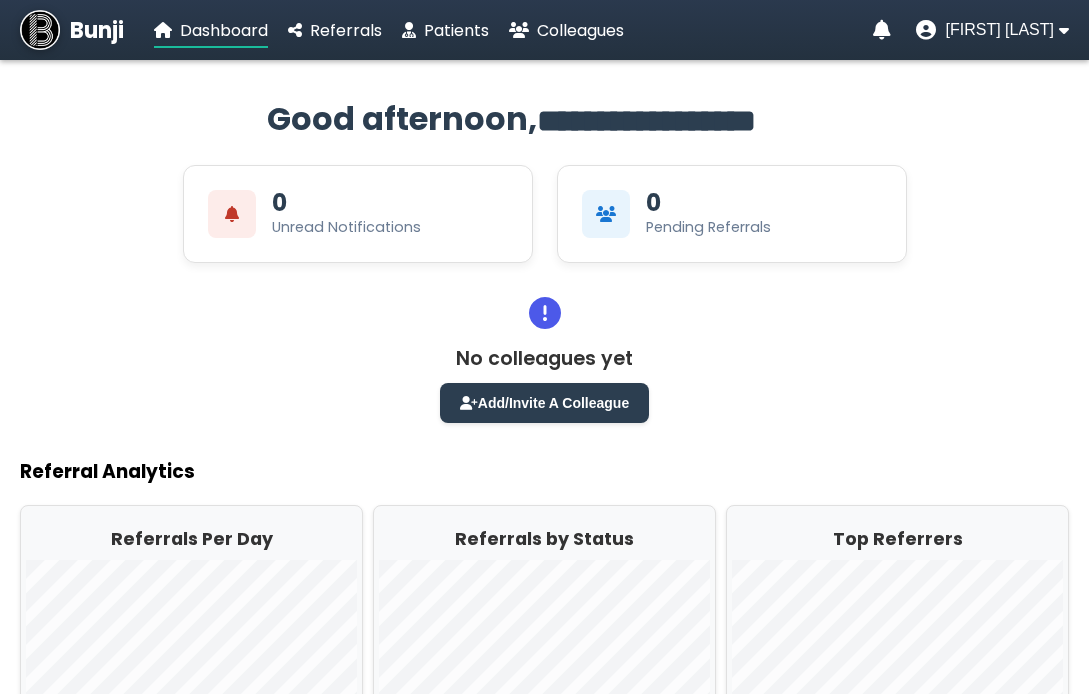 click on "No colleagues yet   Add/Invite A Colleague" 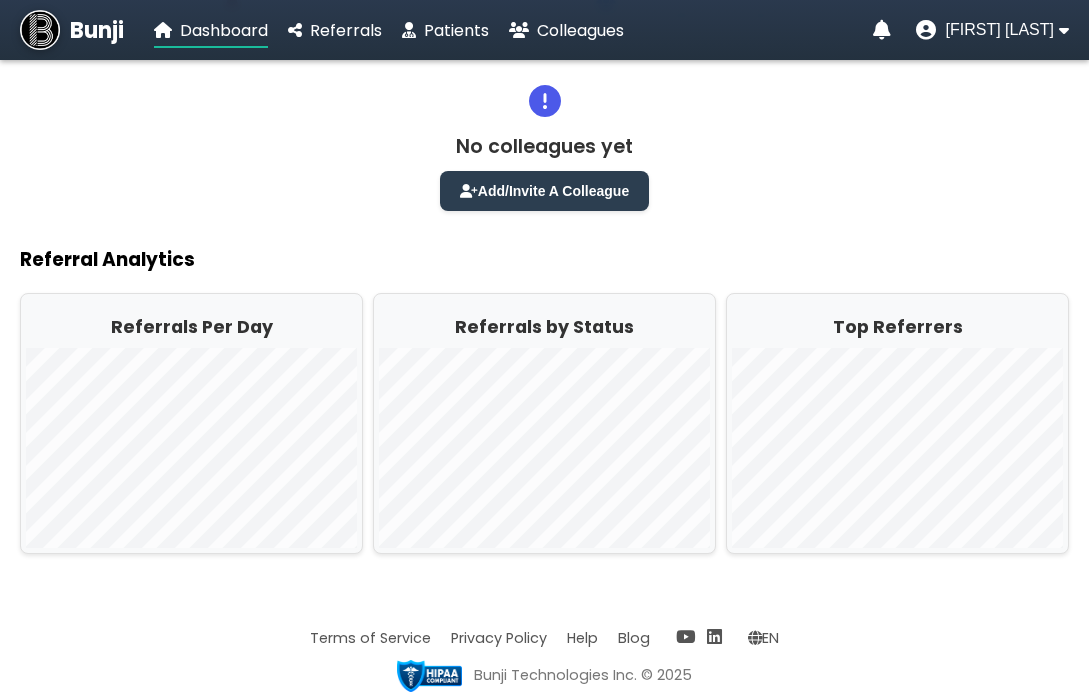 scroll, scrollTop: 234, scrollLeft: 0, axis: vertical 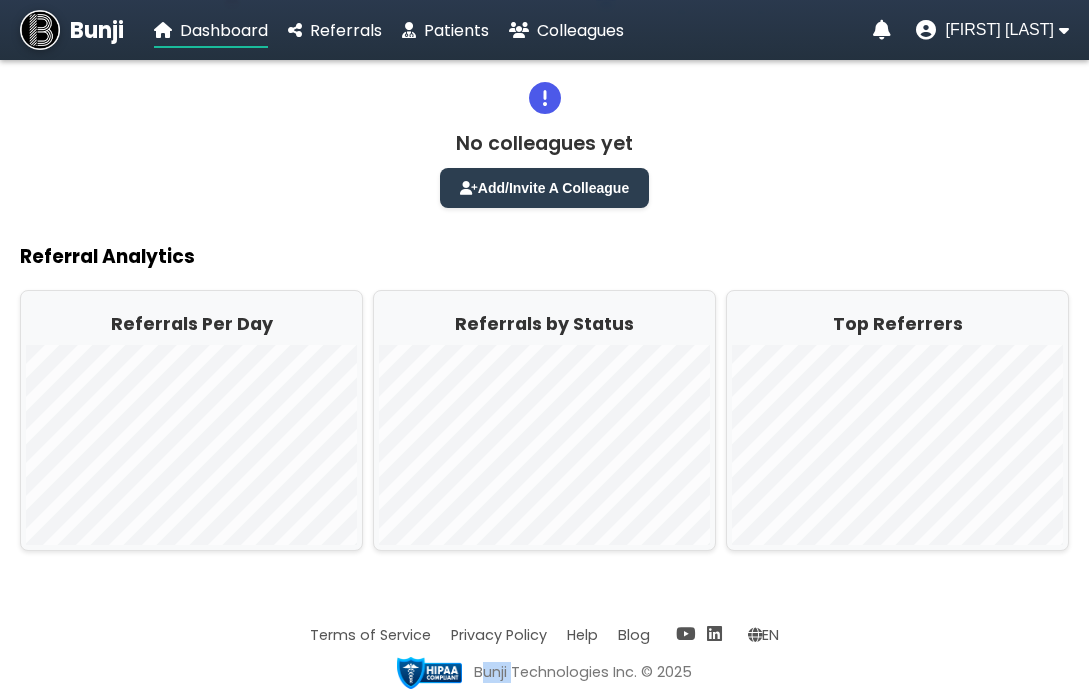 drag, startPoint x: 473, startPoint y: 670, endPoint x: 511, endPoint y: 671, distance: 38.013157 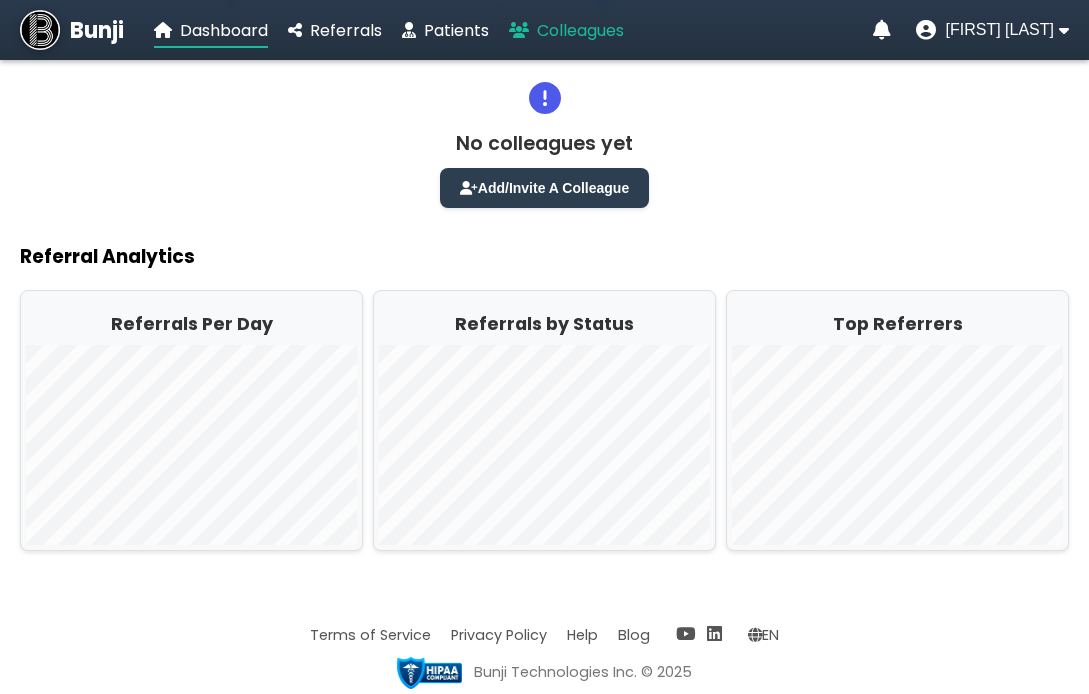 click on "Colleagues" at bounding box center (566, 30) 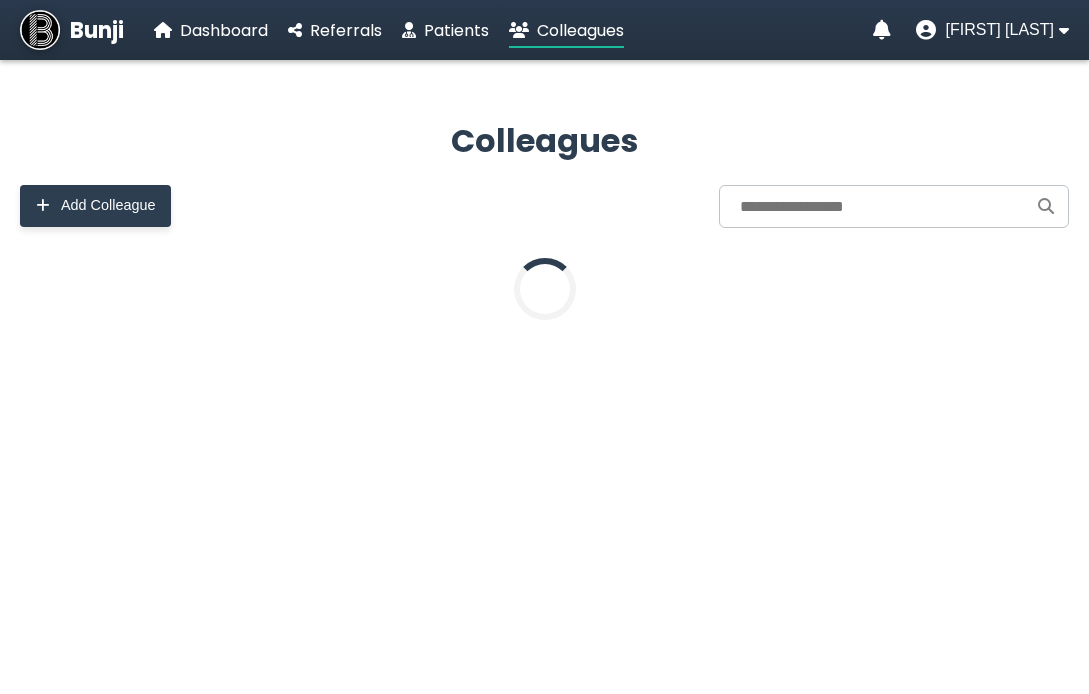 scroll, scrollTop: 0, scrollLeft: 0, axis: both 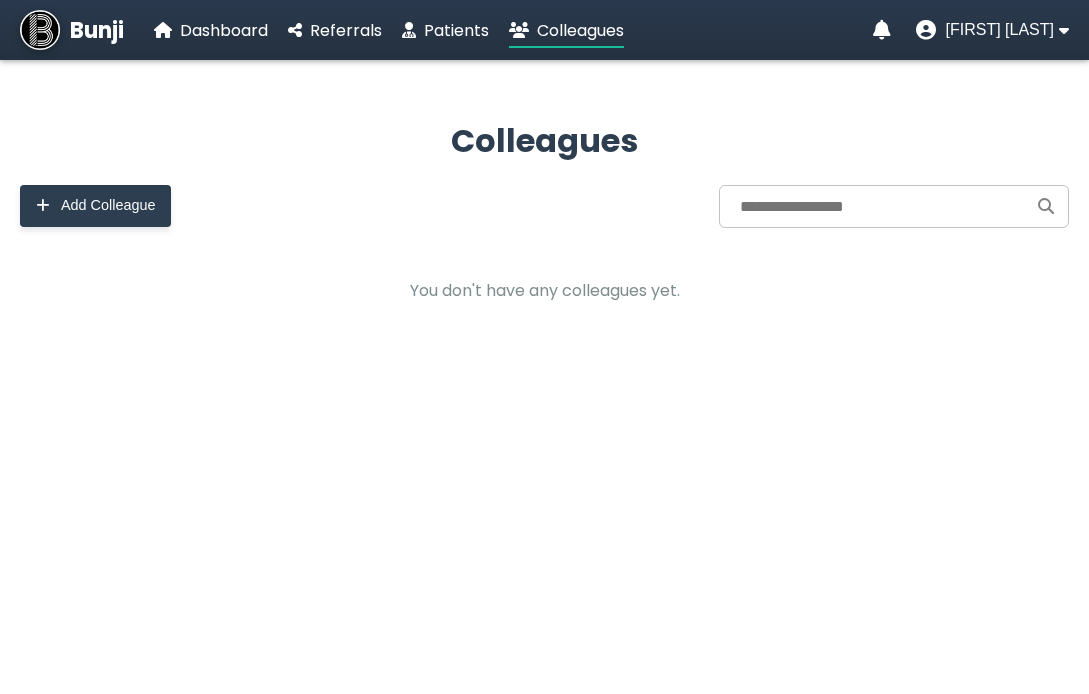 click on "Bunji Dashboard Referrals Patients Colleagues" at bounding box center [322, 30] 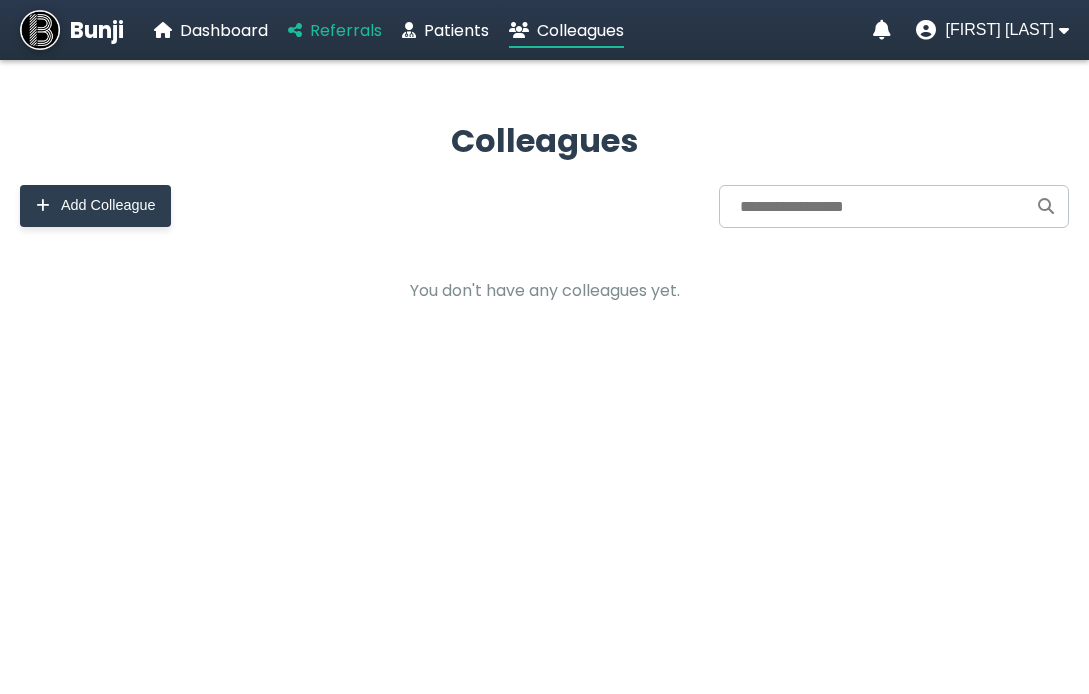 click on "Referrals" at bounding box center [346, 30] 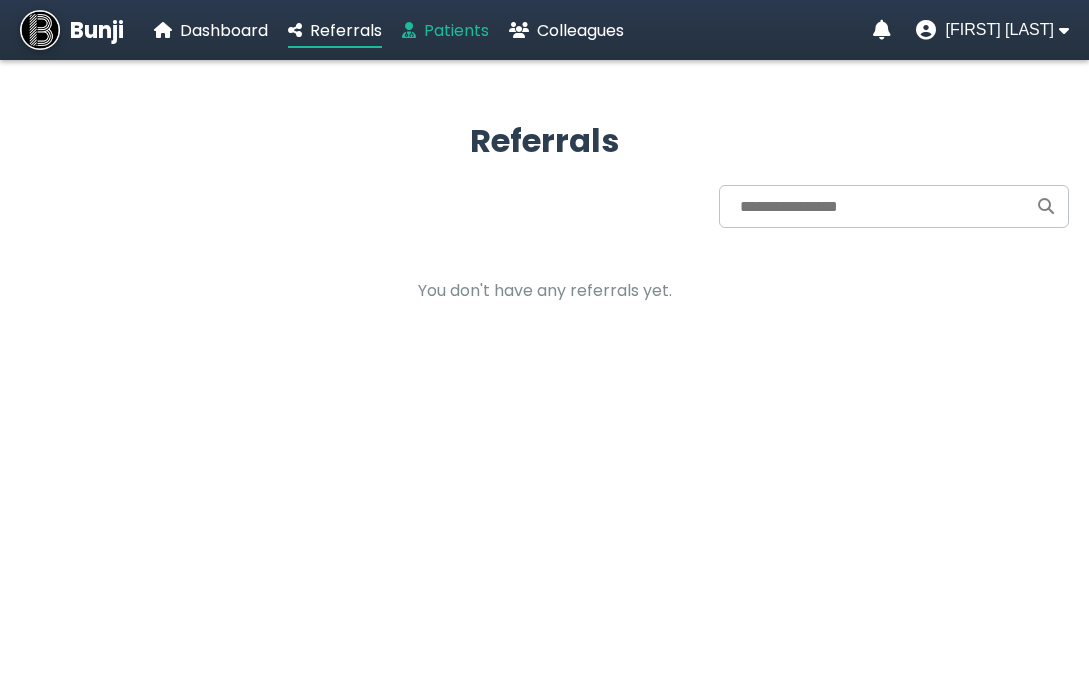 click on "Patients" at bounding box center (456, 30) 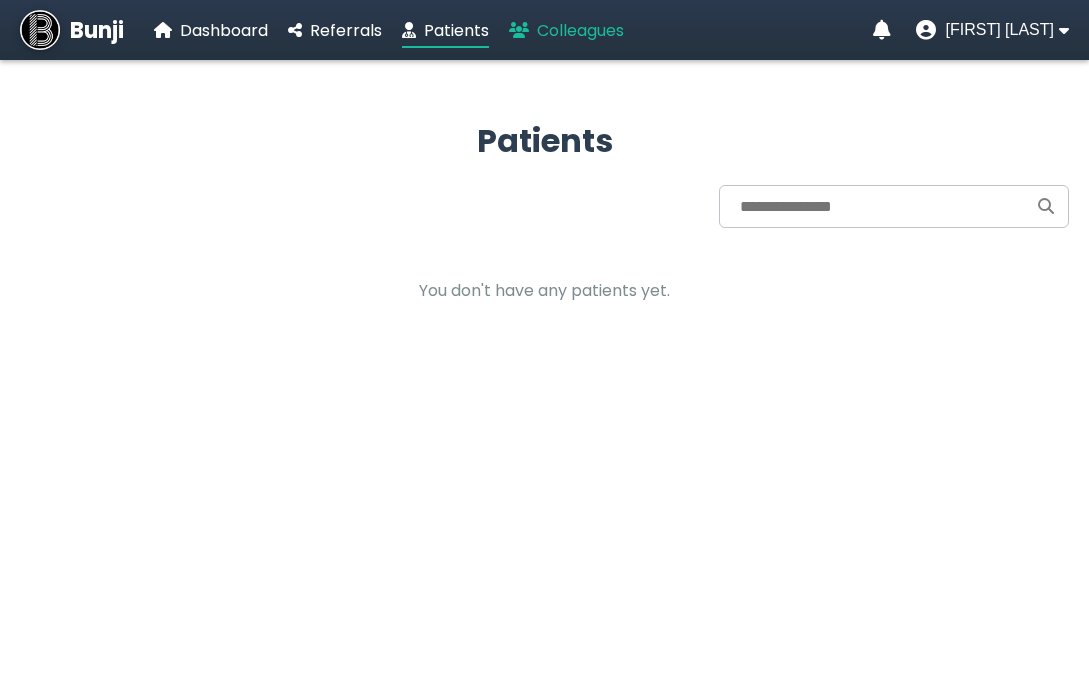 click at bounding box center [519, 30] 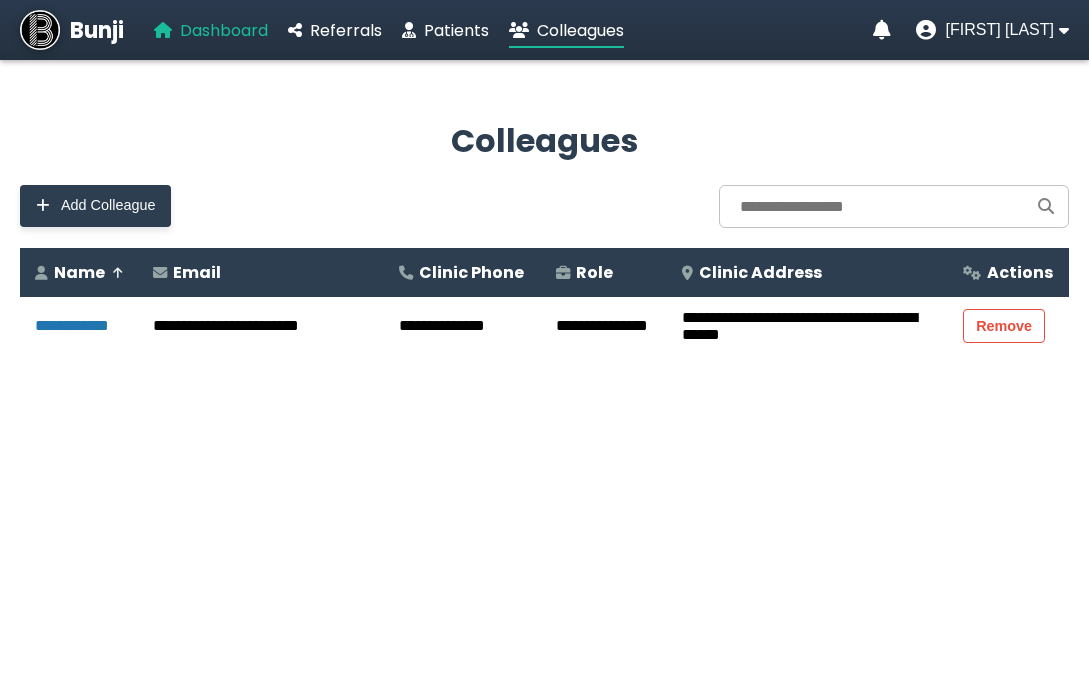 click on "Dashboard" at bounding box center [224, 30] 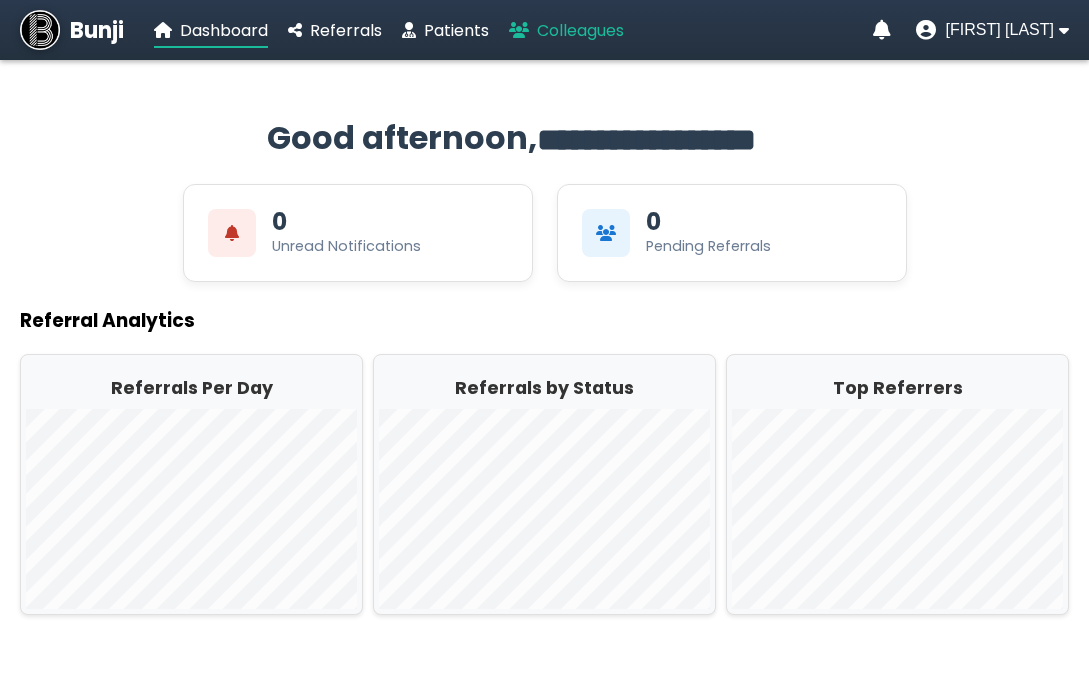 click on "Colleagues" at bounding box center (580, 30) 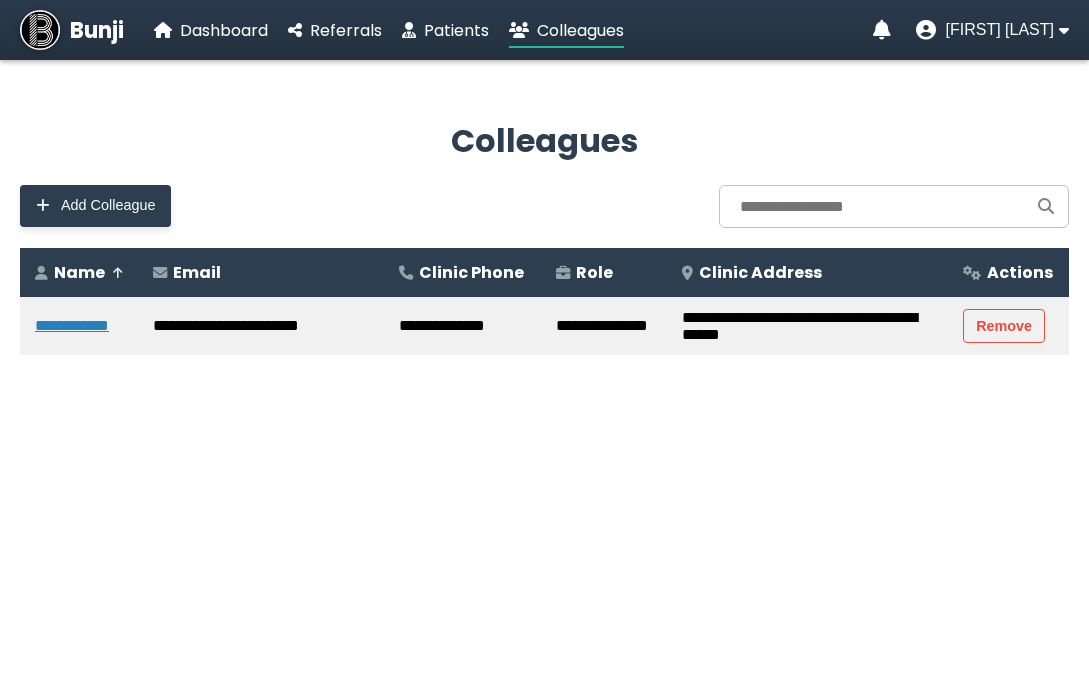 click on "**********" 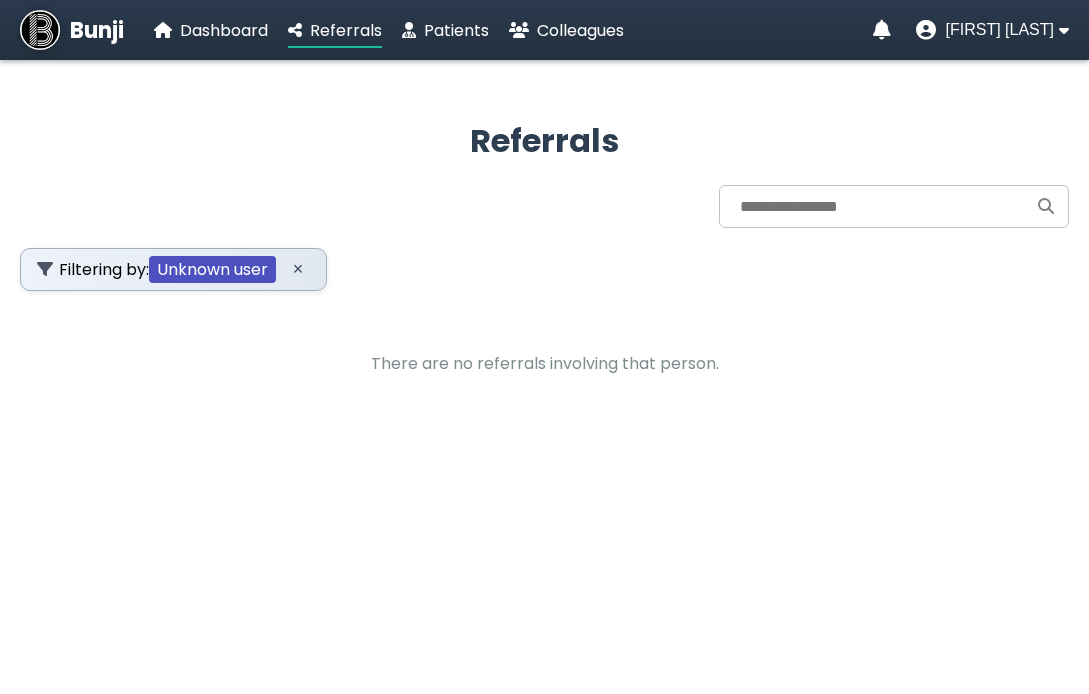 click on "Unknown user" 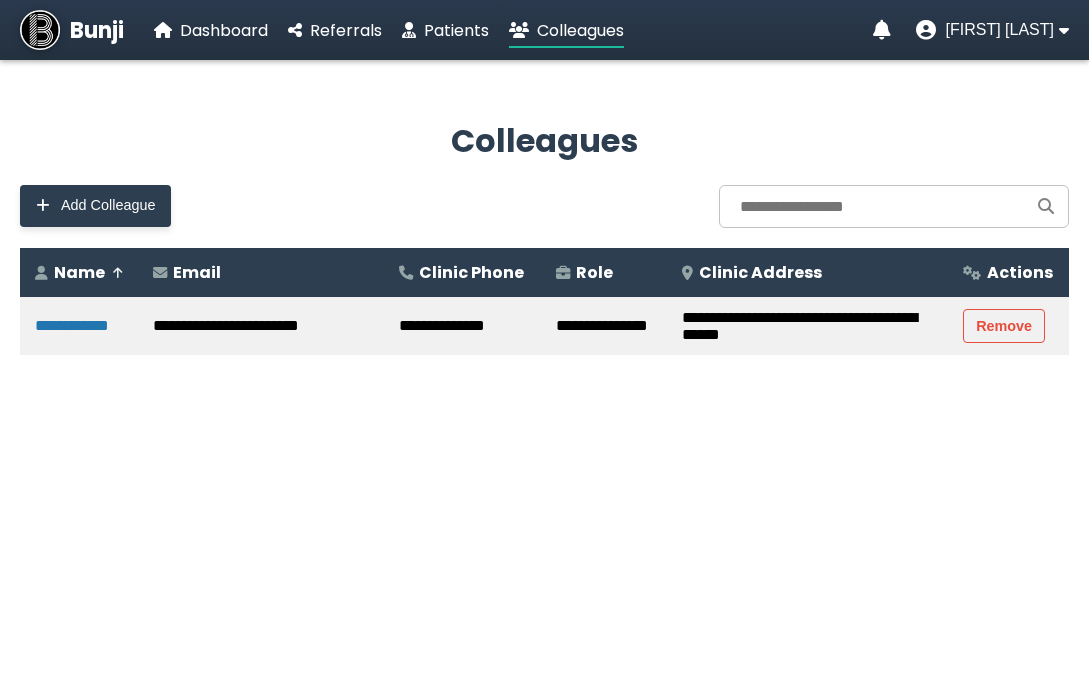 click on "**********" 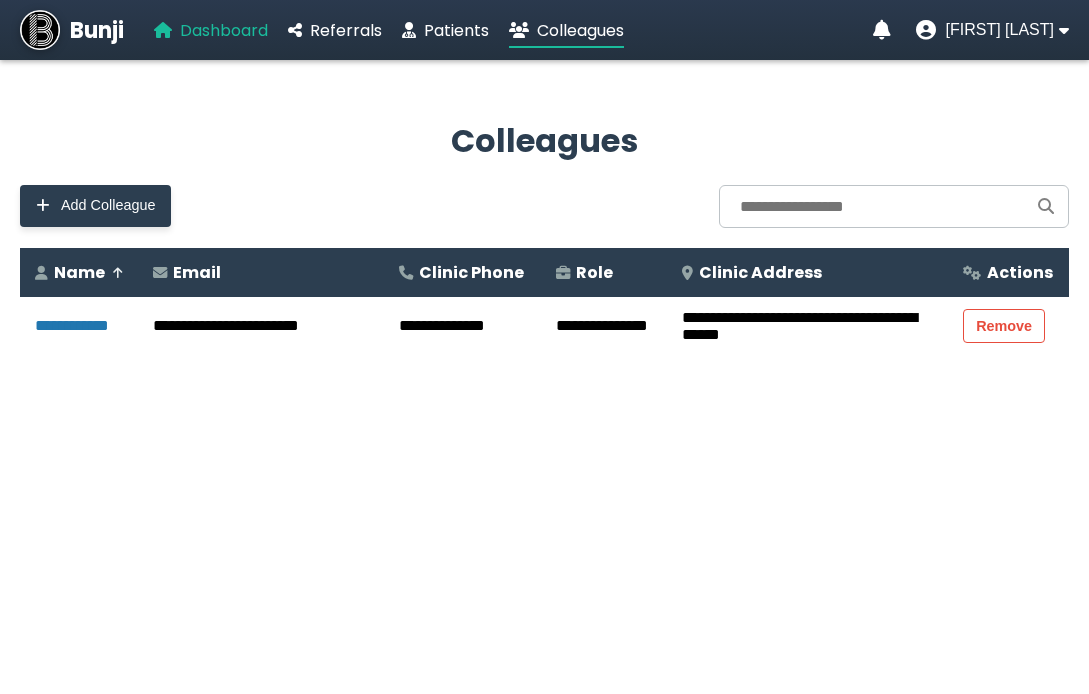 click on "Dashboard" at bounding box center (224, 30) 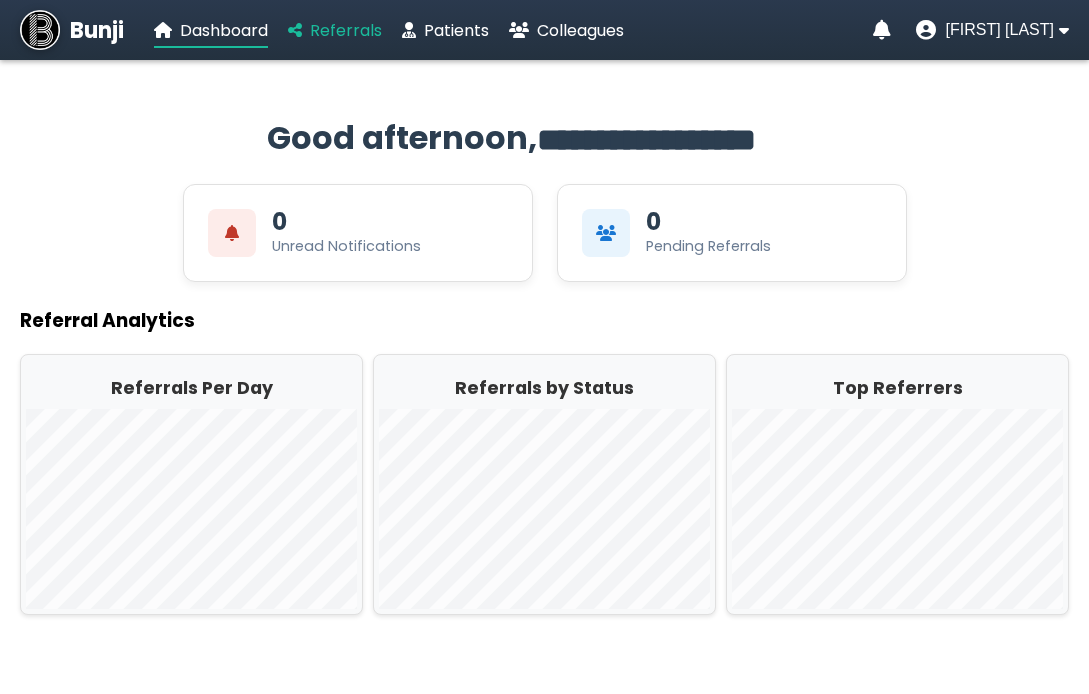 click on "Referrals" at bounding box center (346, 30) 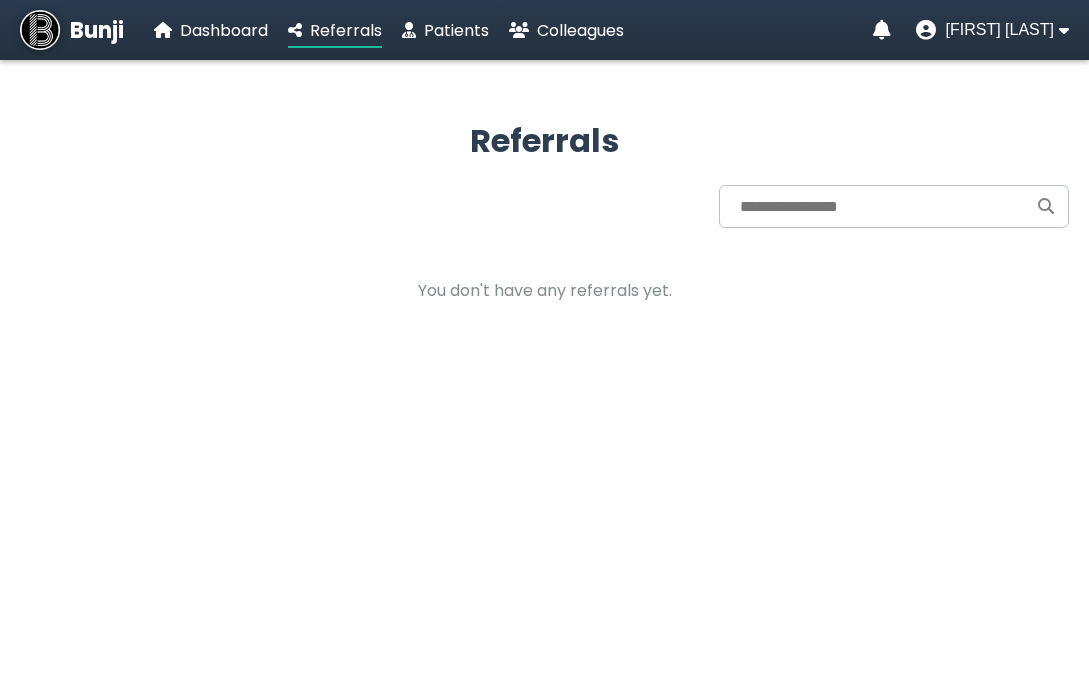 click 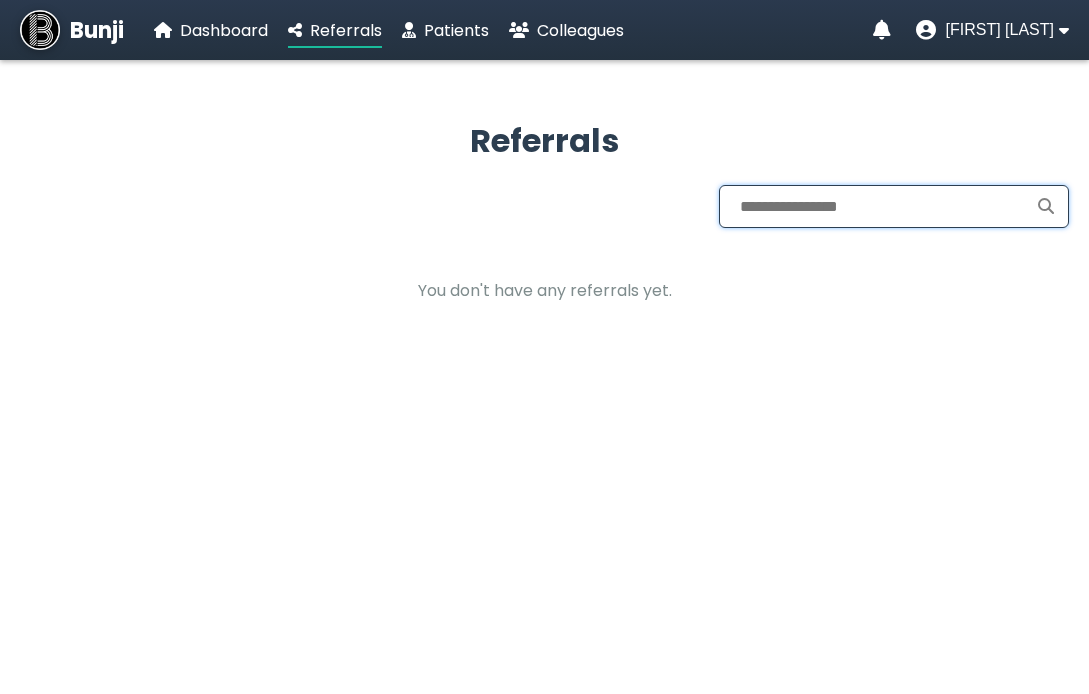 click at bounding box center [894, 206] 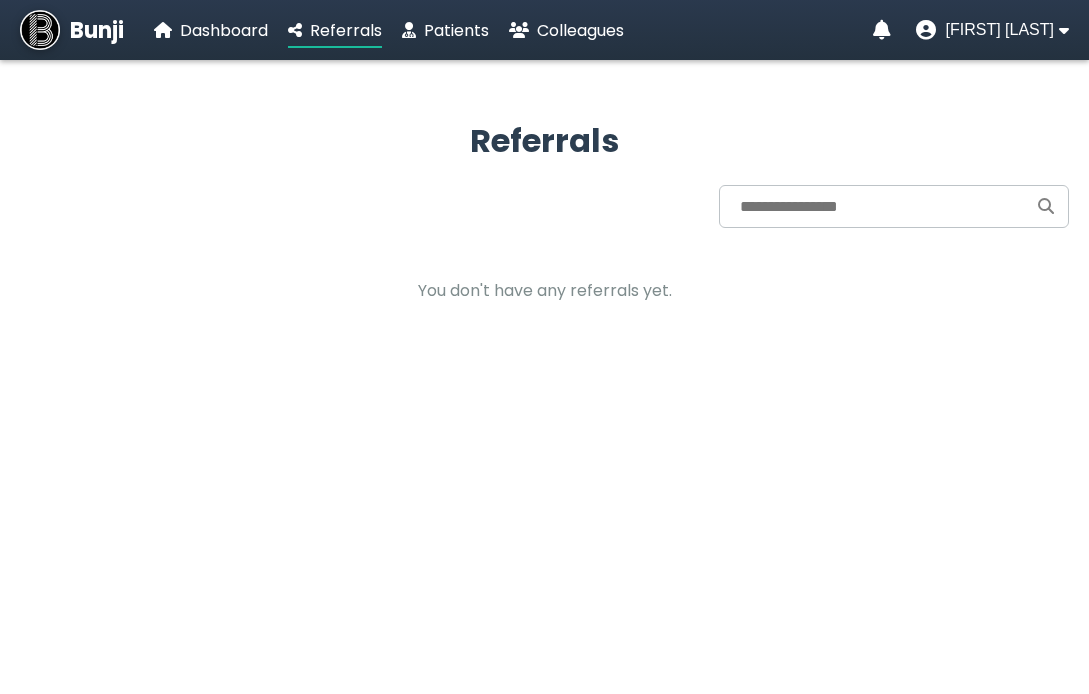click on "Bunji Dashboard Referrals Patients Colleagues Troy Van der groen" at bounding box center (544, 30) 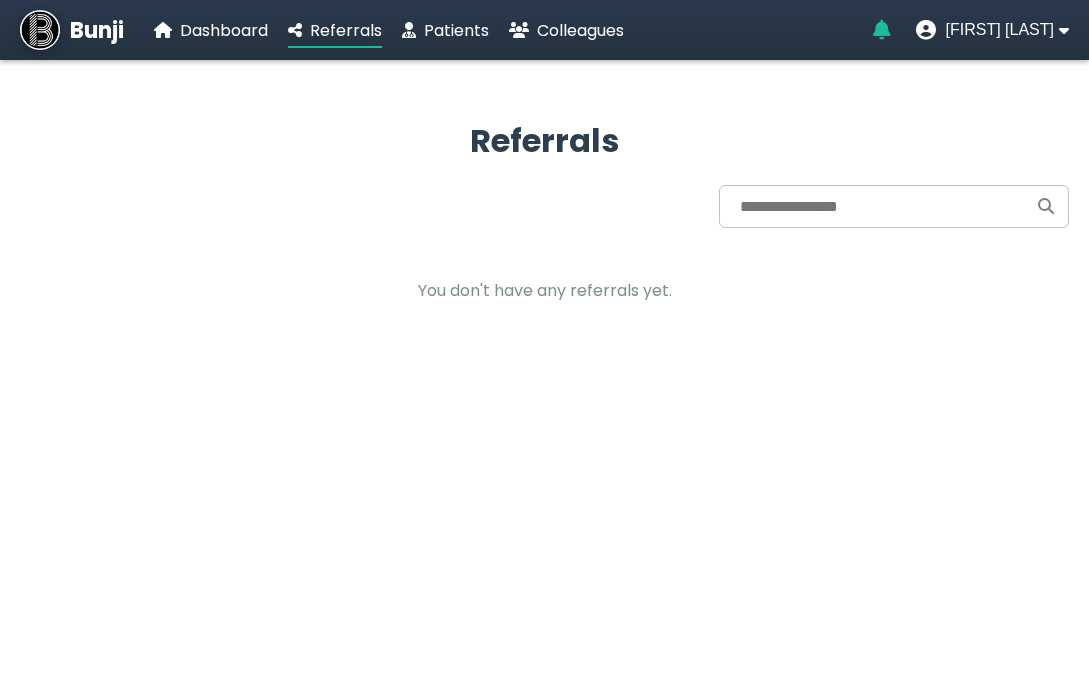 click at bounding box center [882, 30] 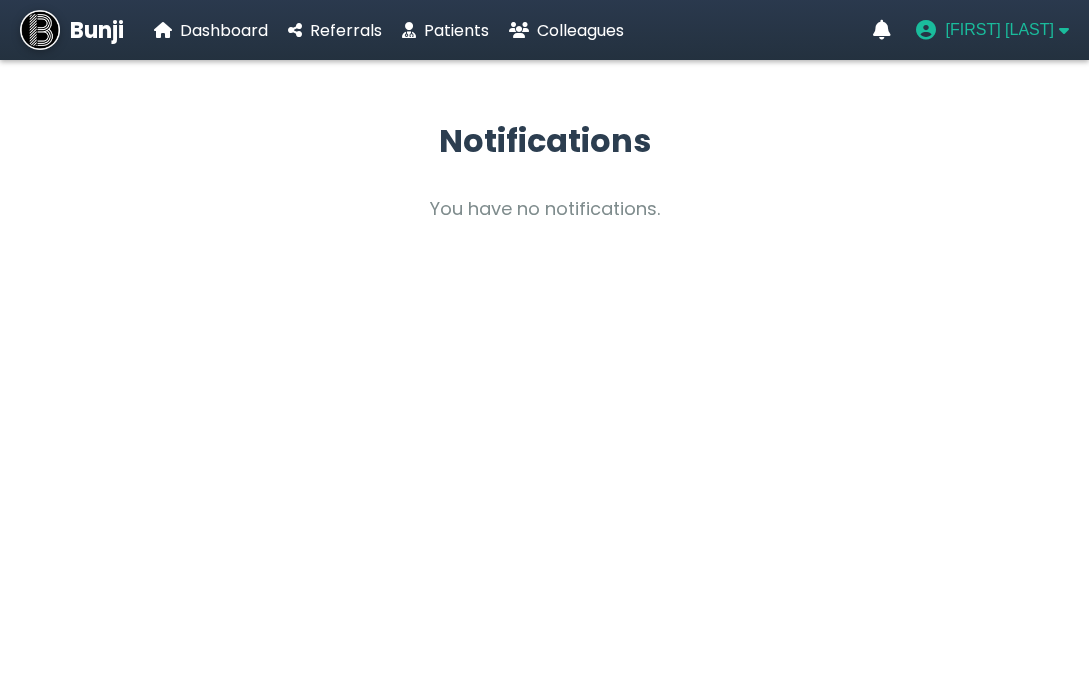 click on "[NAME] [LAST]" at bounding box center (1000, 30) 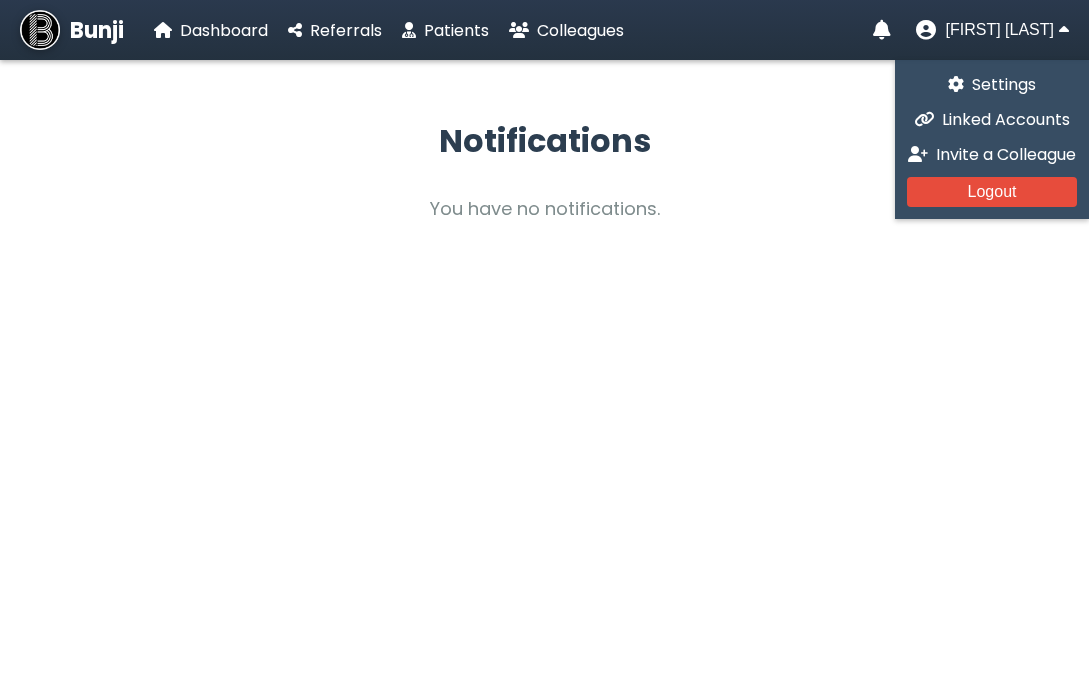 click on "Notifications" 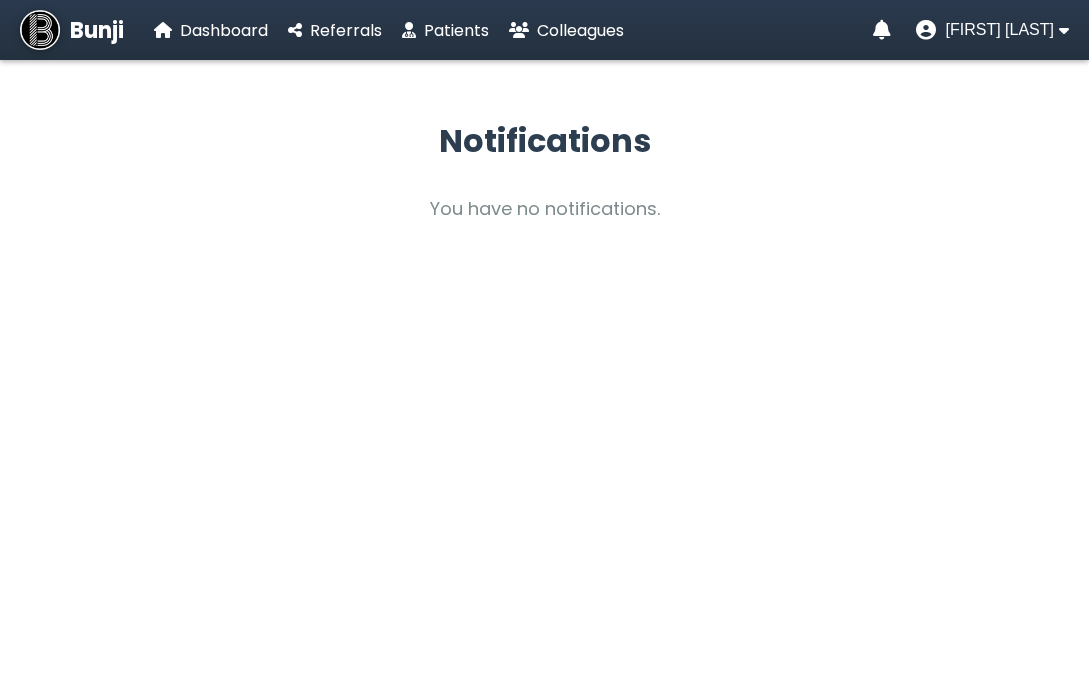 click on "Bunji Dashboard Referrals Patients Colleagues" at bounding box center (322, 30) 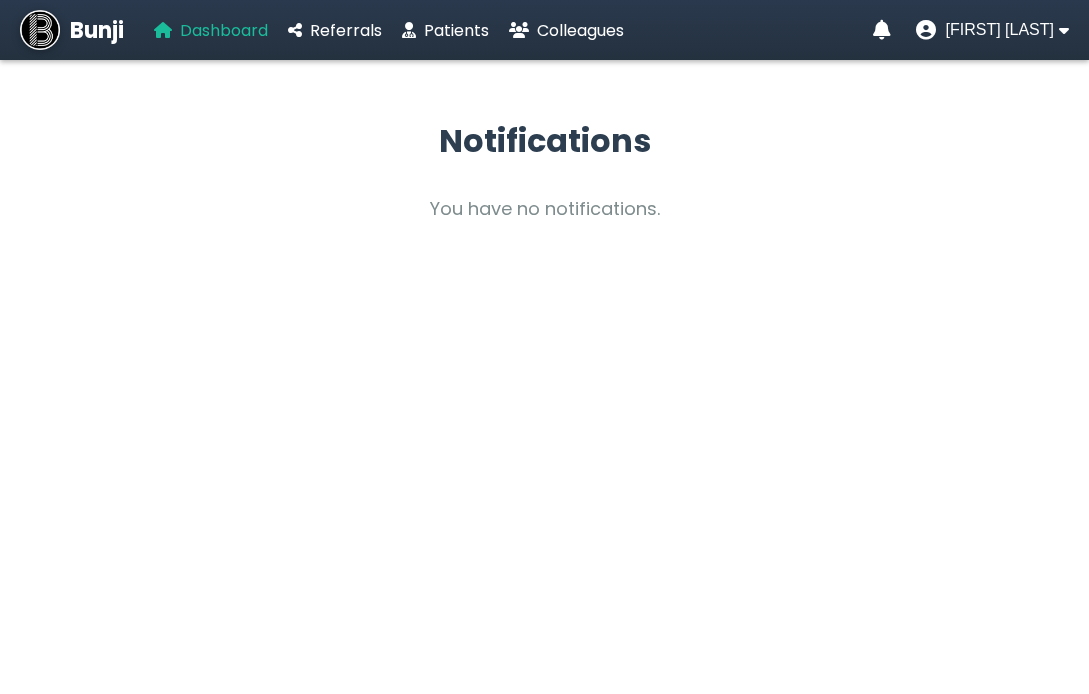 click on "Dashboard" at bounding box center (211, 30) 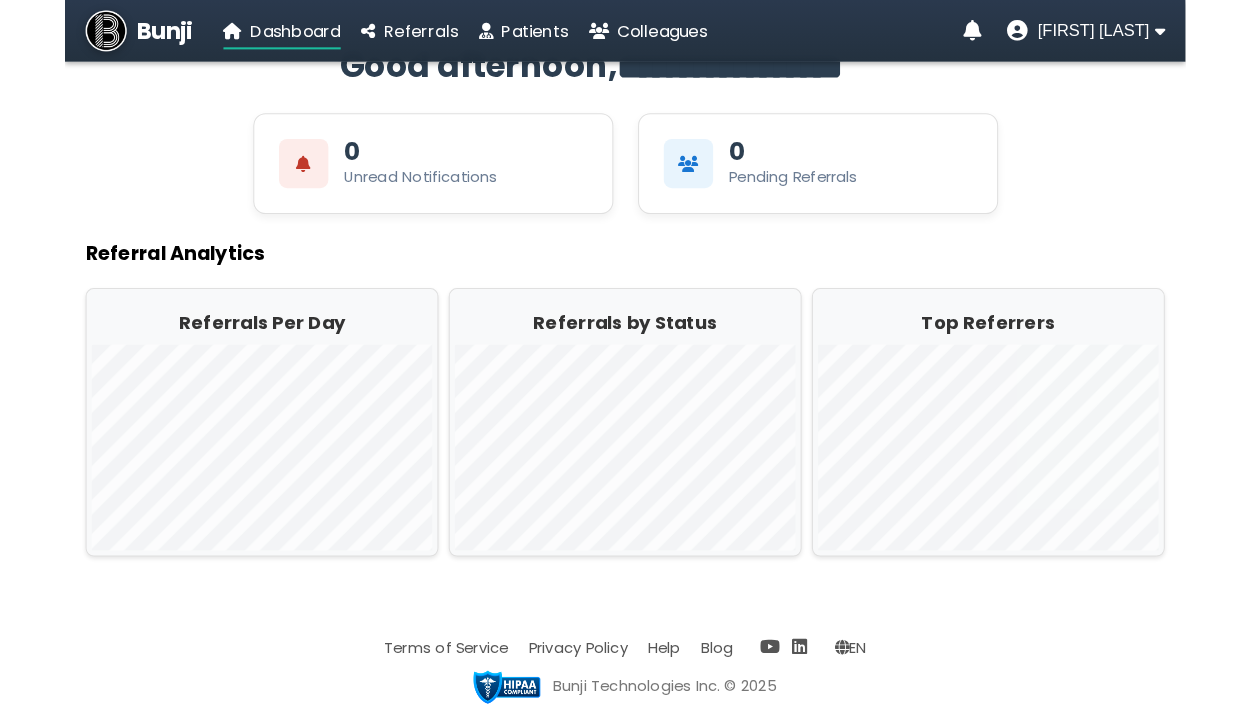 scroll, scrollTop: 0, scrollLeft: 0, axis: both 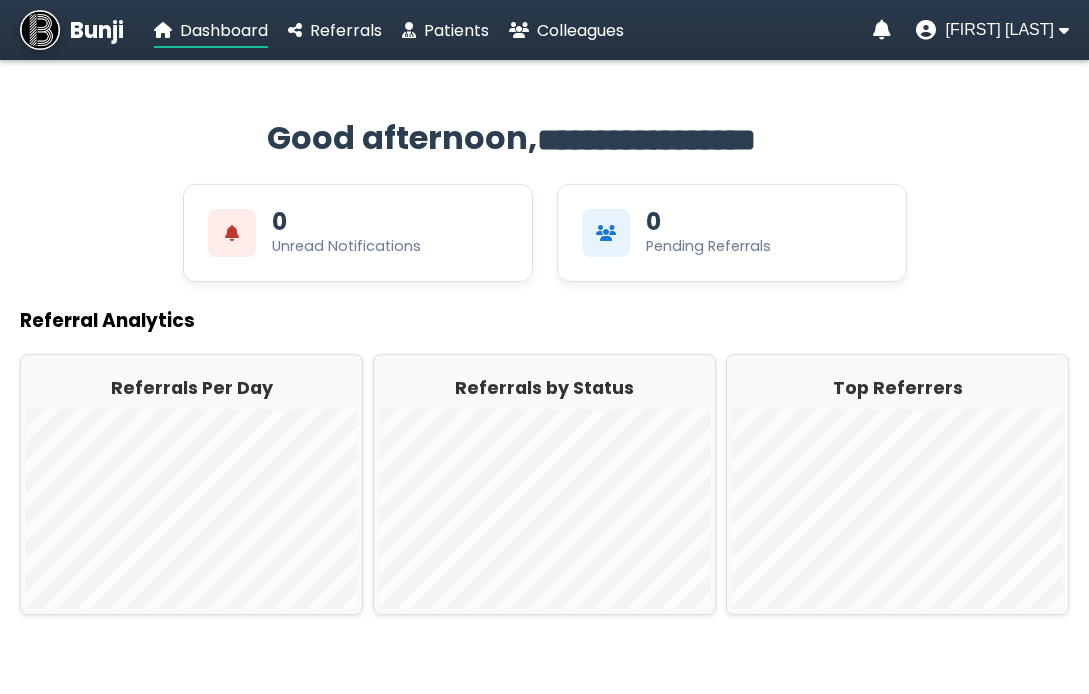 click on "**********" 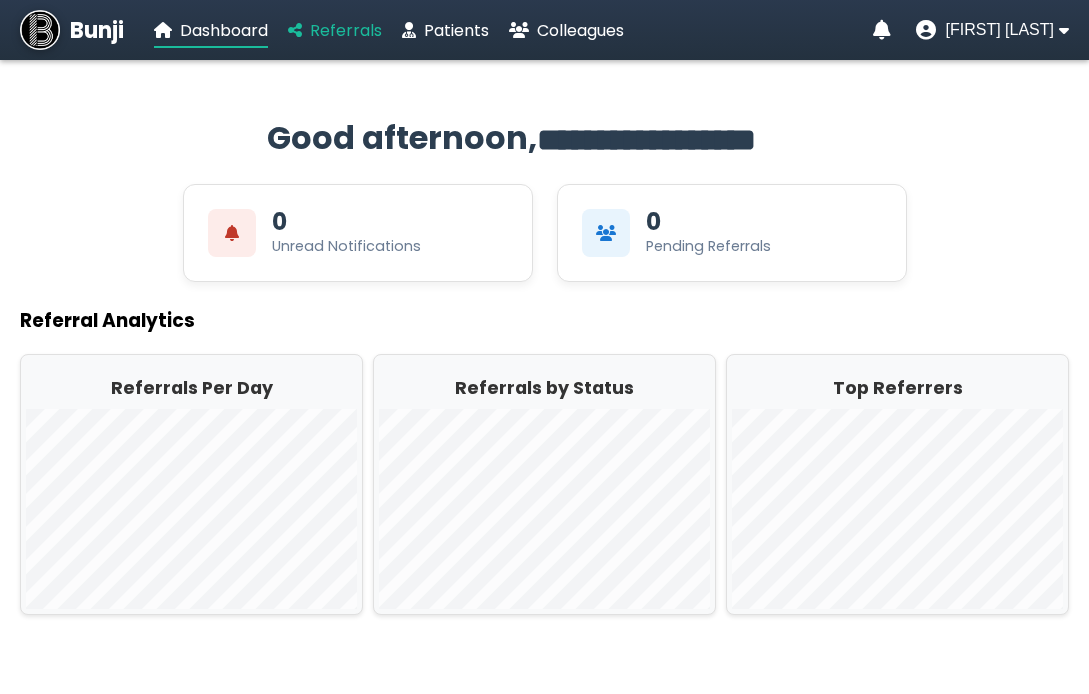 click on "Referrals" at bounding box center (346, 30) 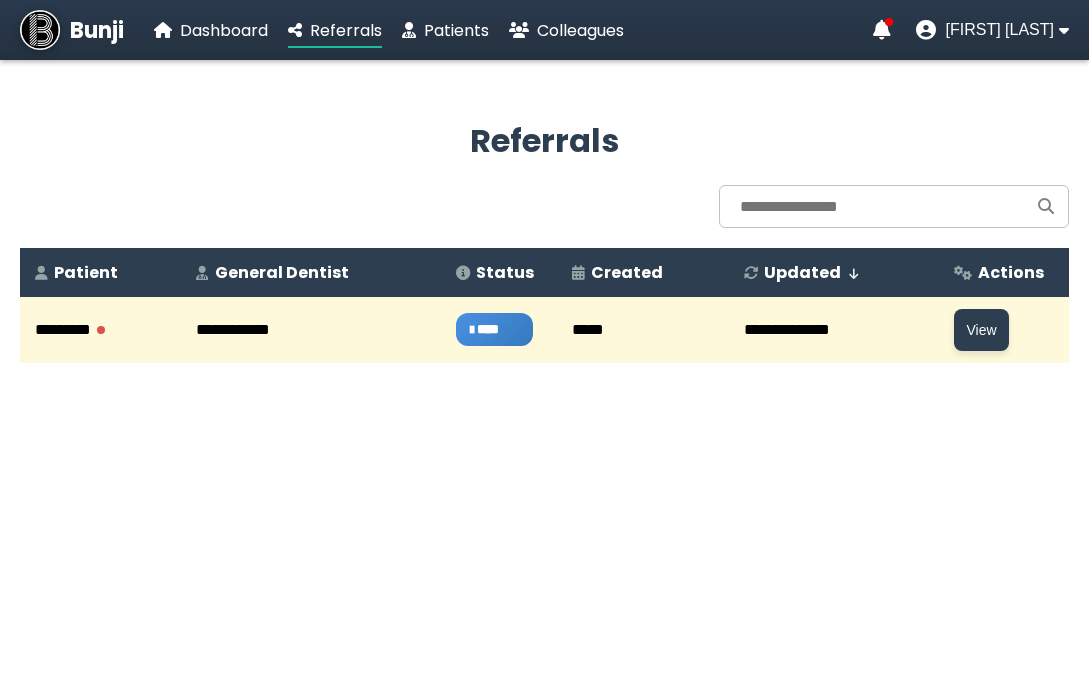 click on "**********" at bounding box center [544, 365] 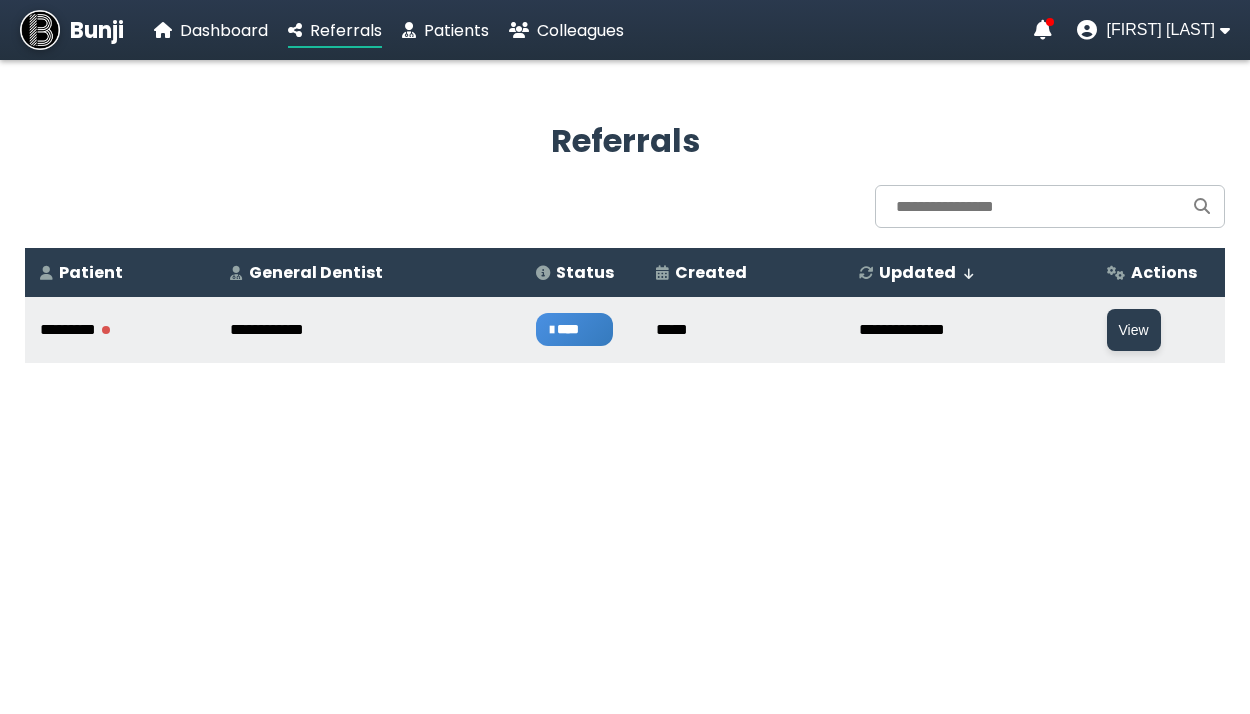 click on "View" at bounding box center (1158, 330) 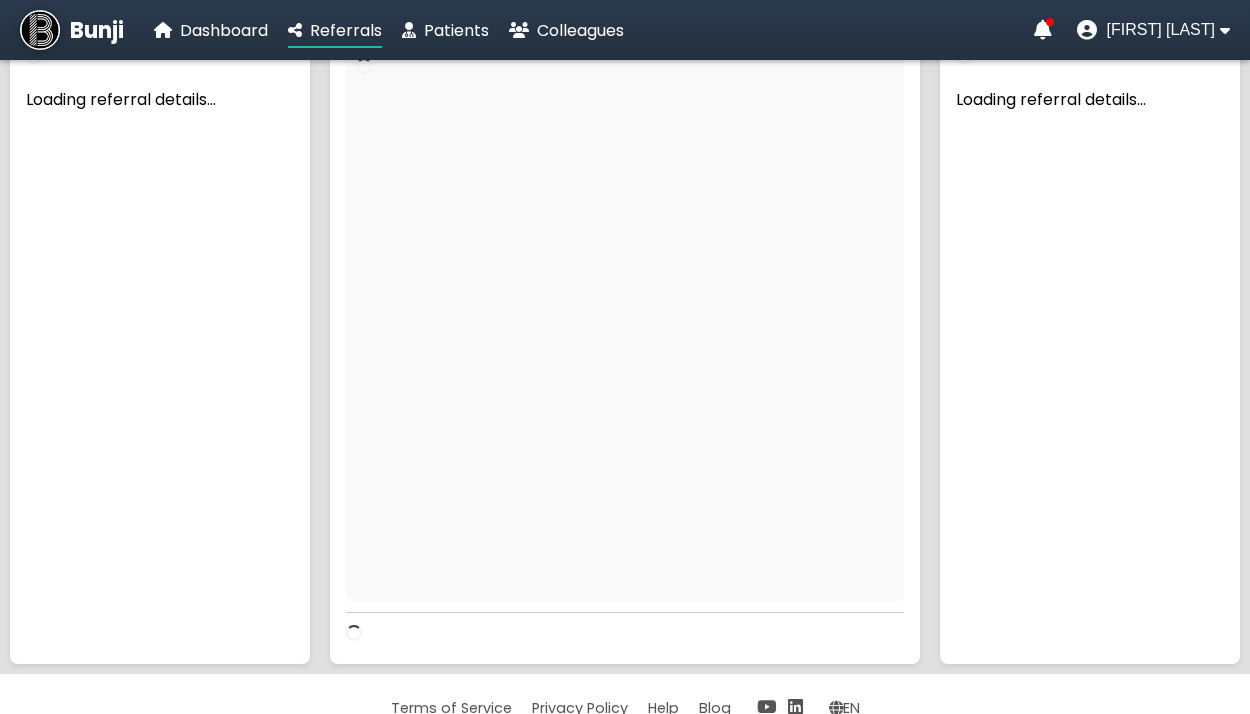scroll, scrollTop: 50, scrollLeft: 0, axis: vertical 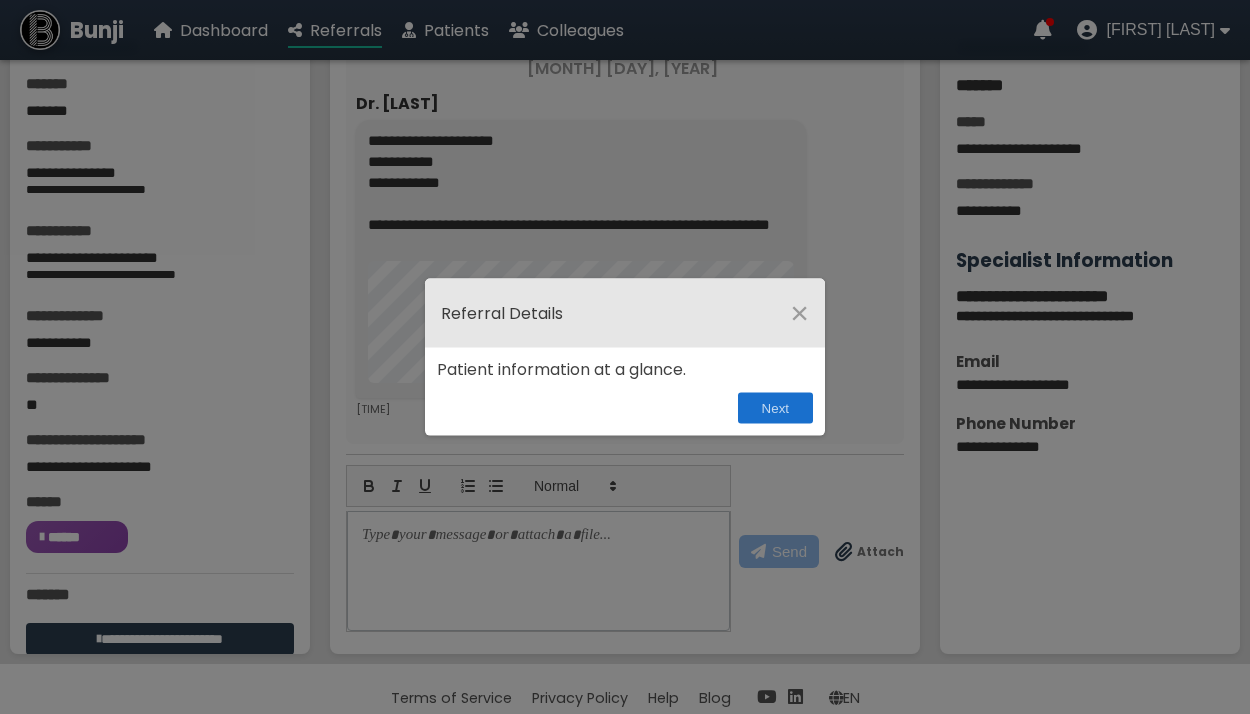 click on "Next" at bounding box center (775, 407) 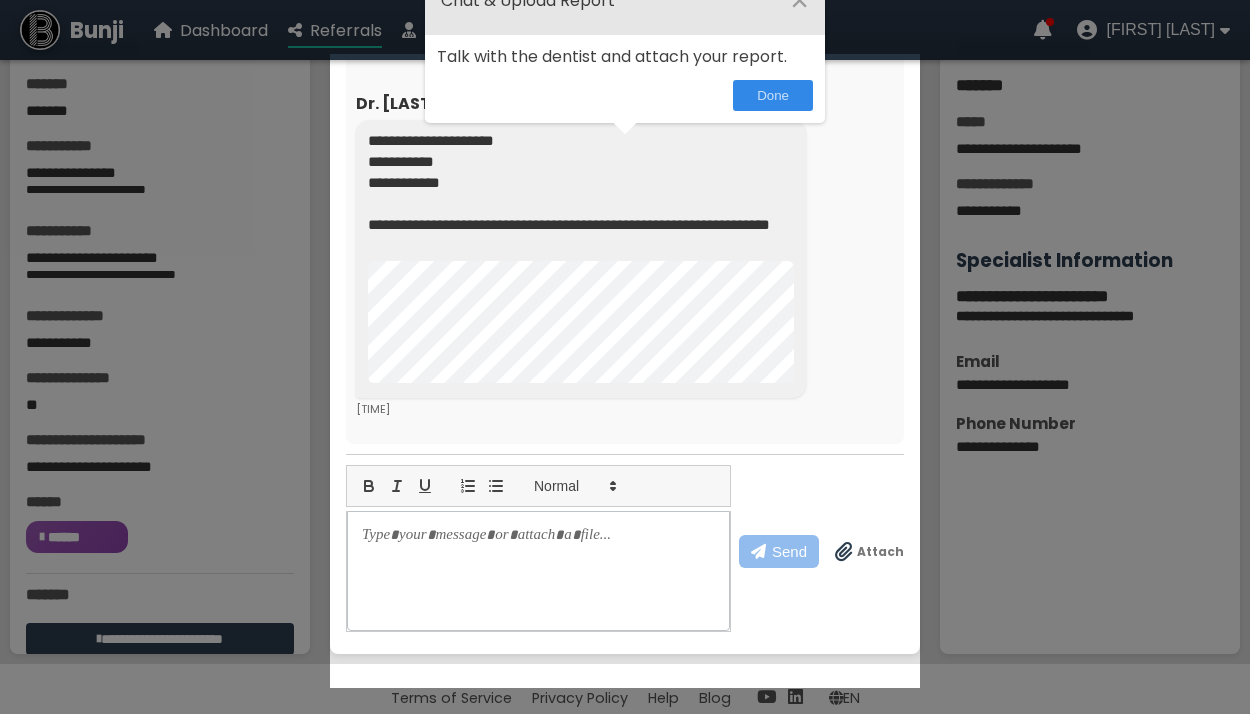 scroll, scrollTop: 0, scrollLeft: 0, axis: both 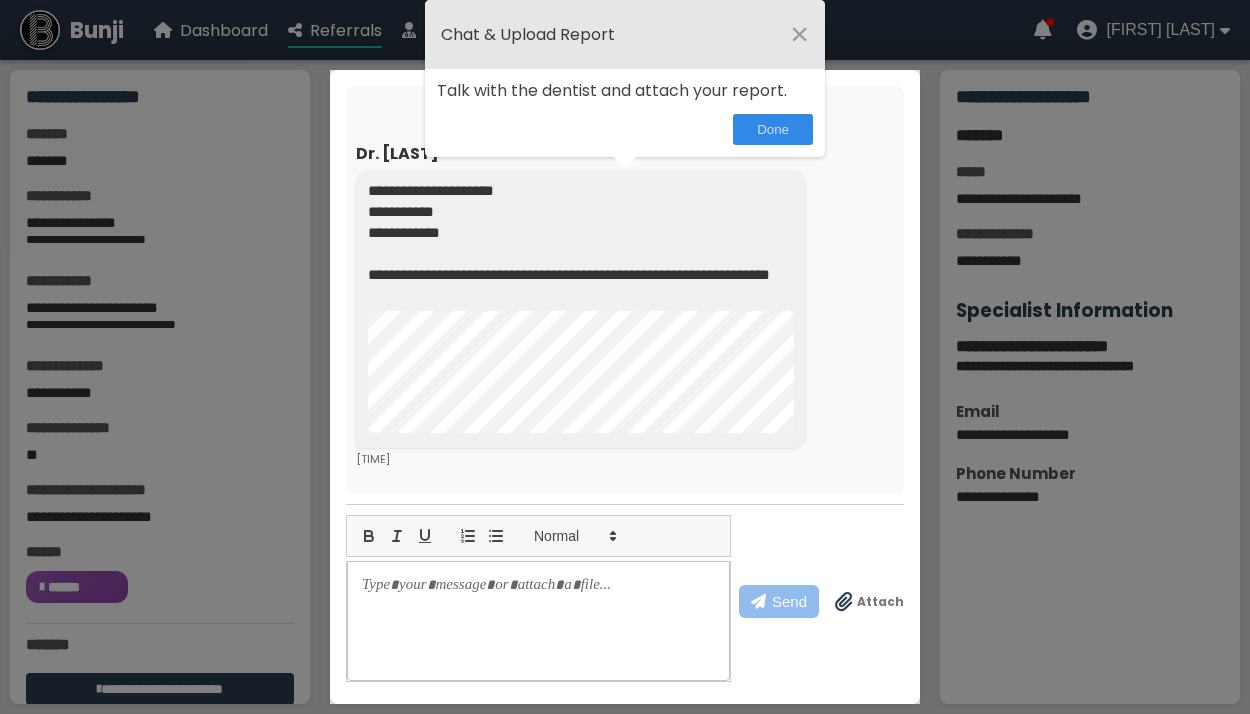 click 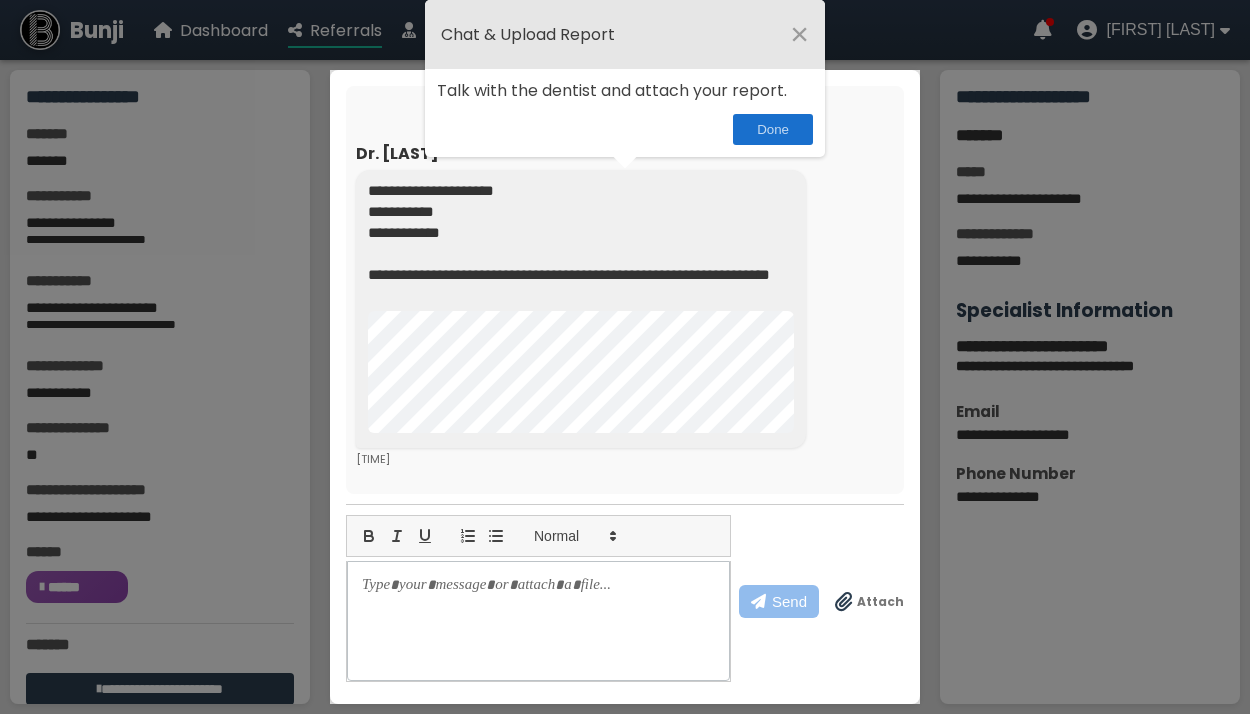 click on "Done" at bounding box center (773, 129) 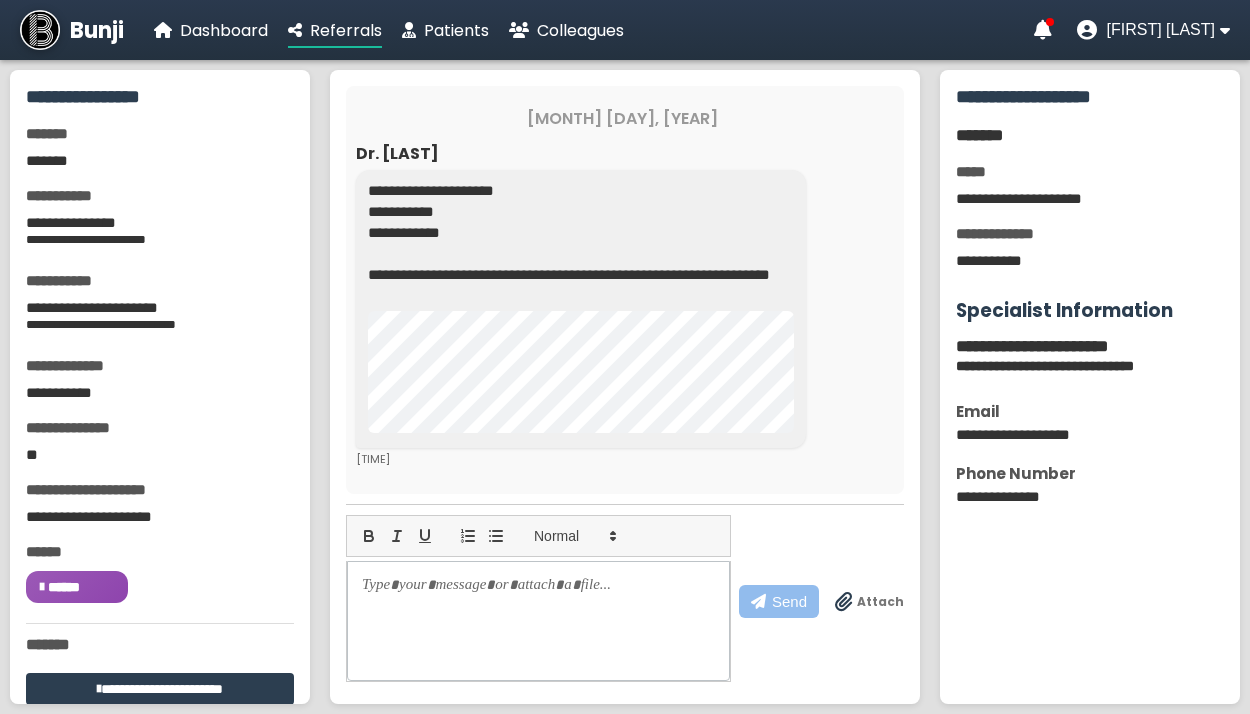 click on "**********" at bounding box center (581, 243) 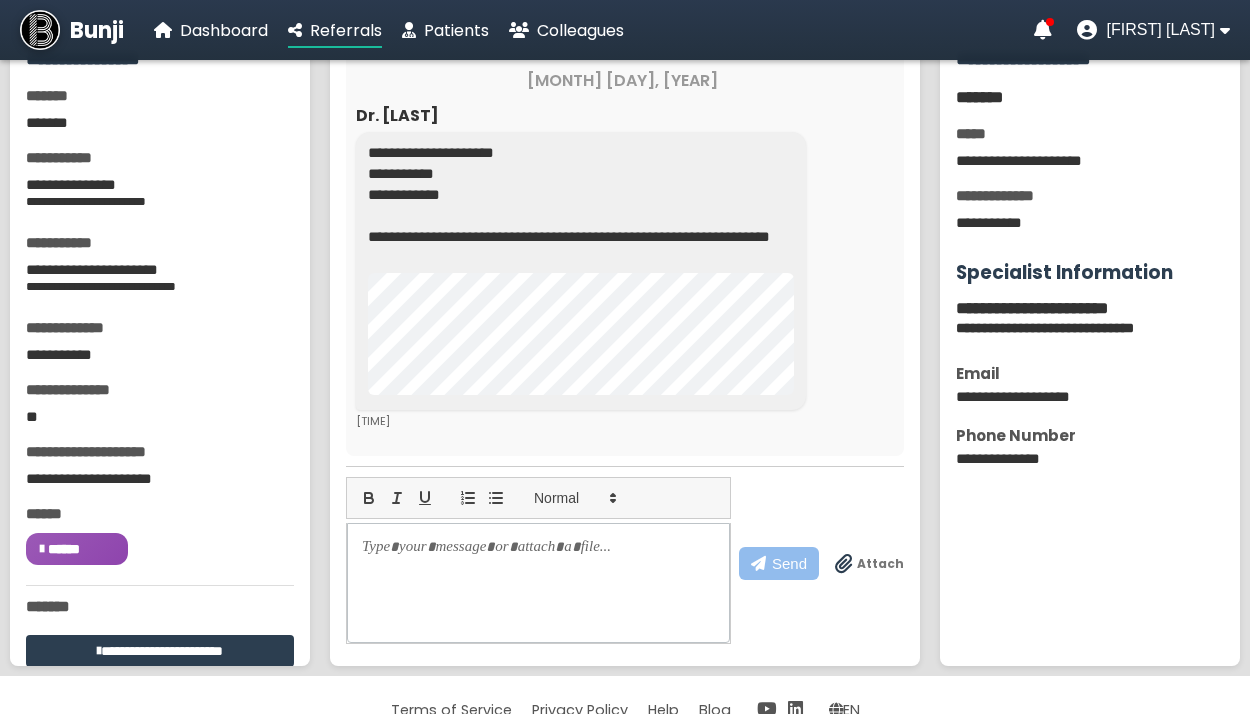 click at bounding box center [538, 583] 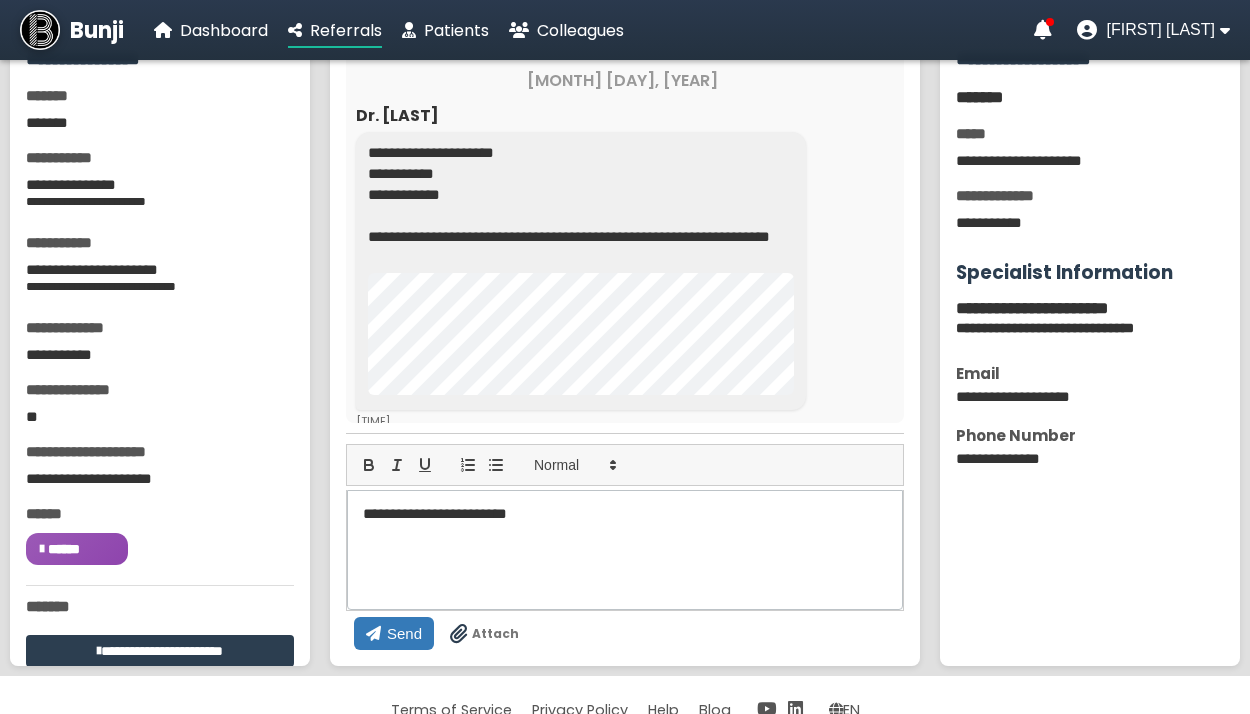 click on "Send" at bounding box center (404, 633) 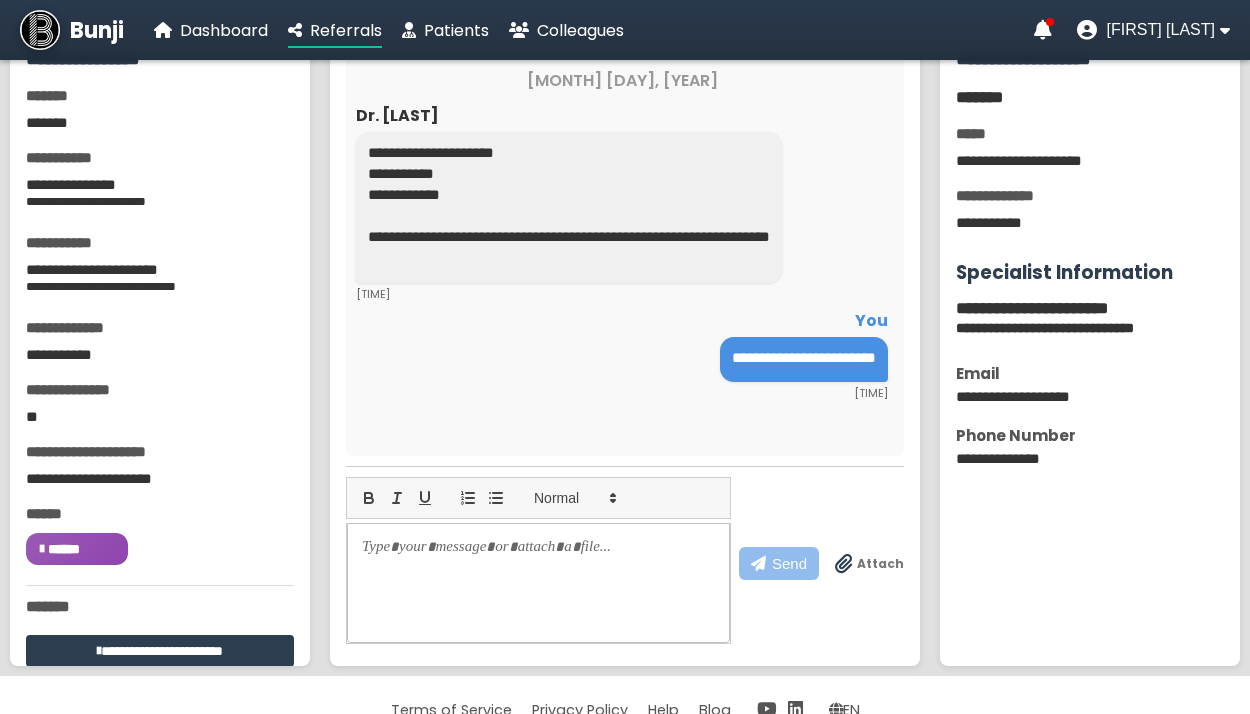 scroll, scrollTop: 97, scrollLeft: 0, axis: vertical 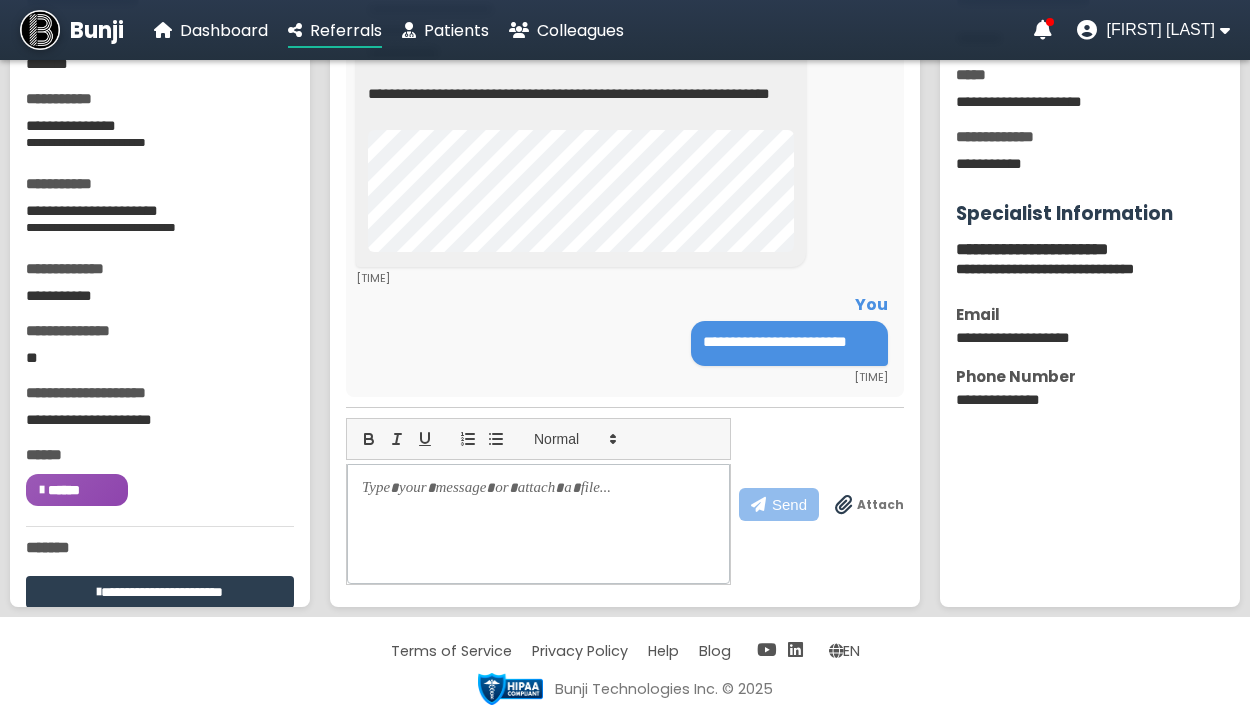click on "******" 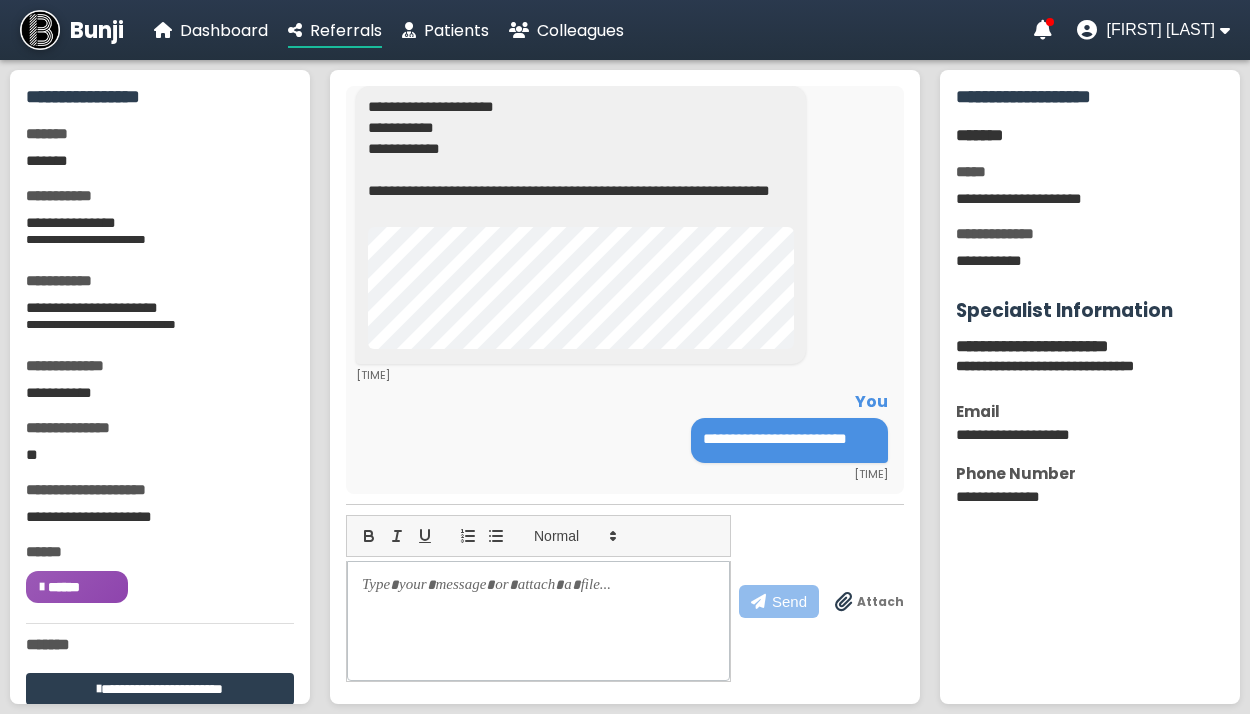 scroll, scrollTop: 97, scrollLeft: 0, axis: vertical 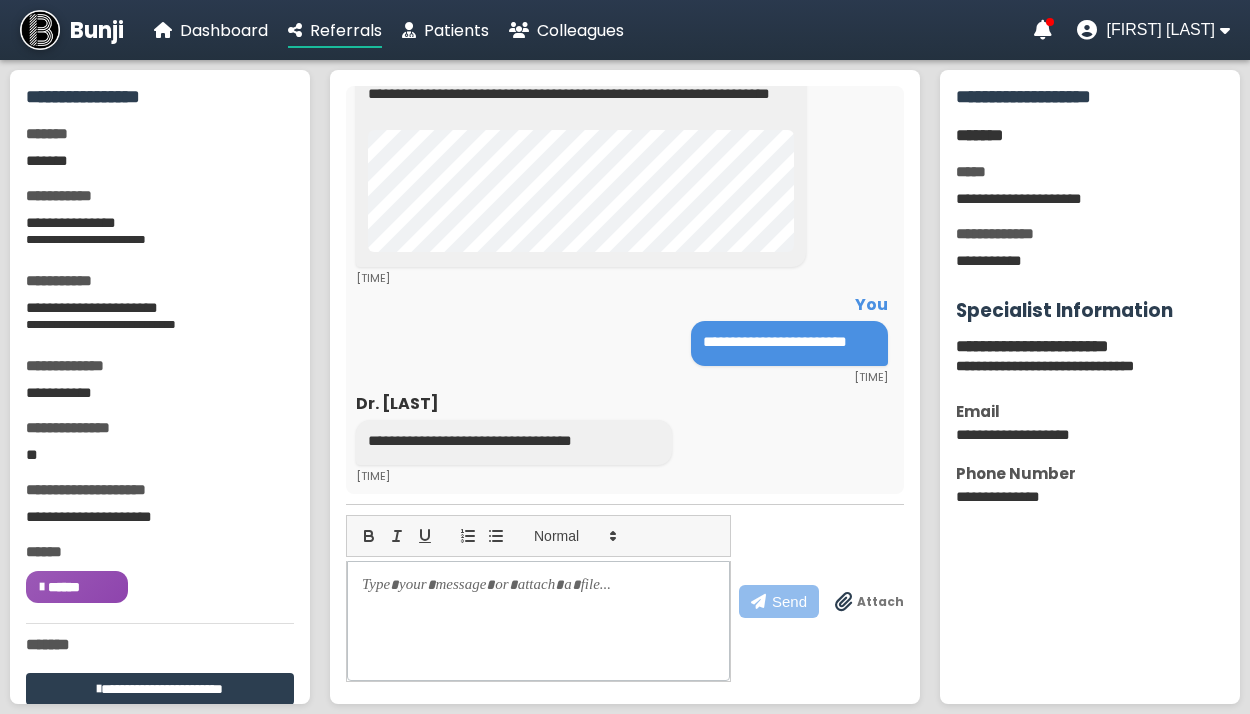 click on "**********" 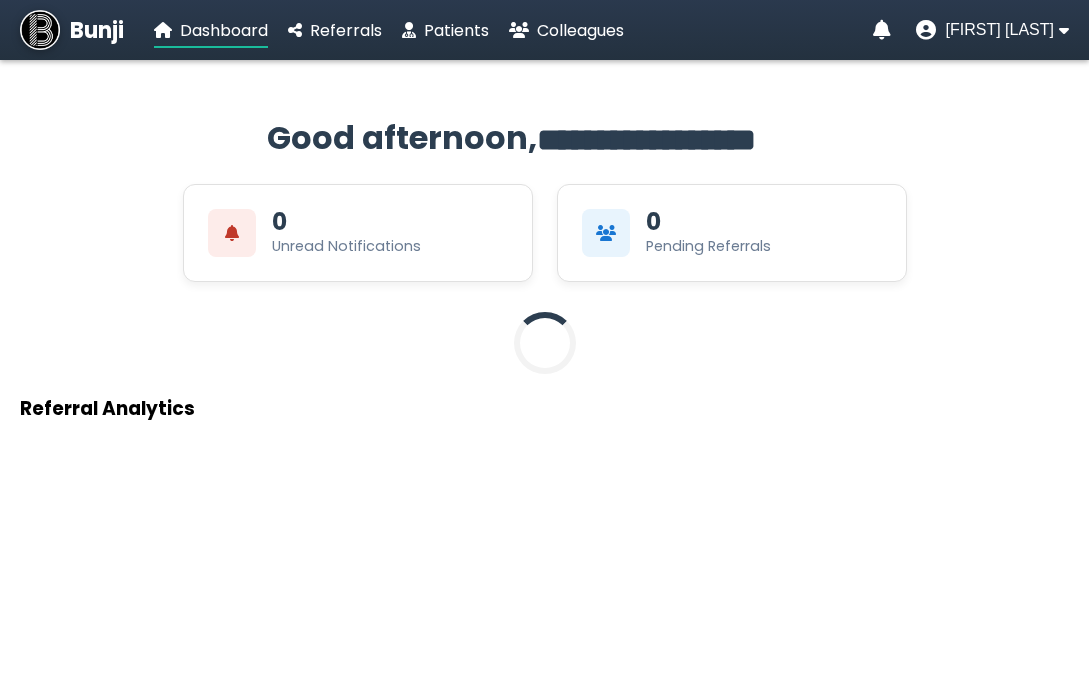 scroll, scrollTop: 0, scrollLeft: 0, axis: both 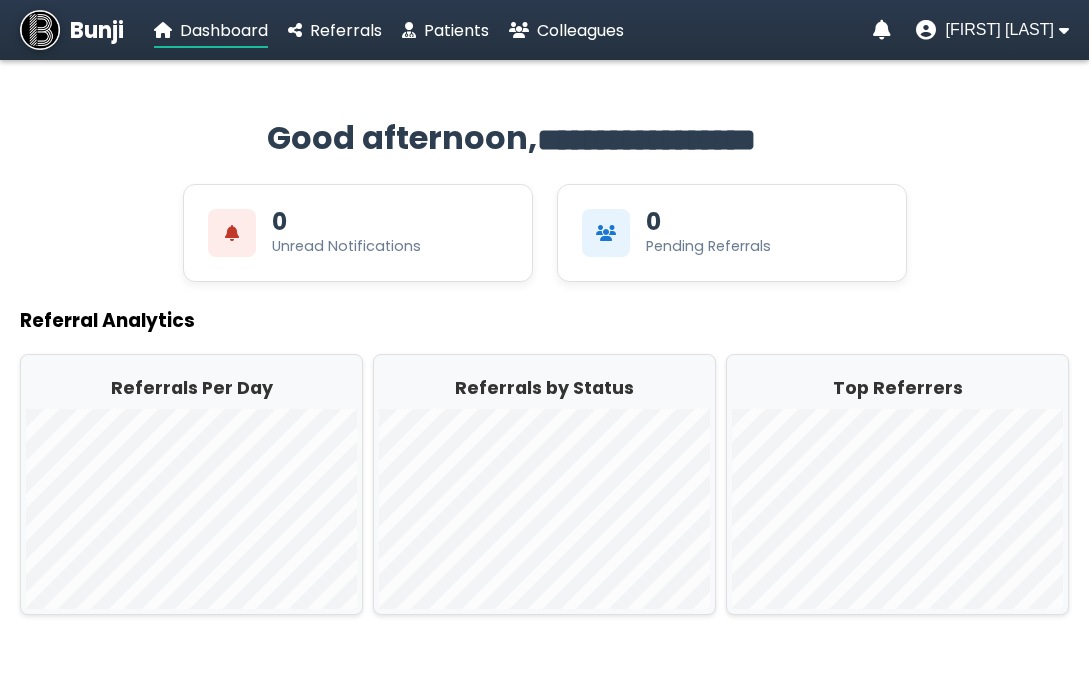 click on "Bunji" at bounding box center (97, 30) 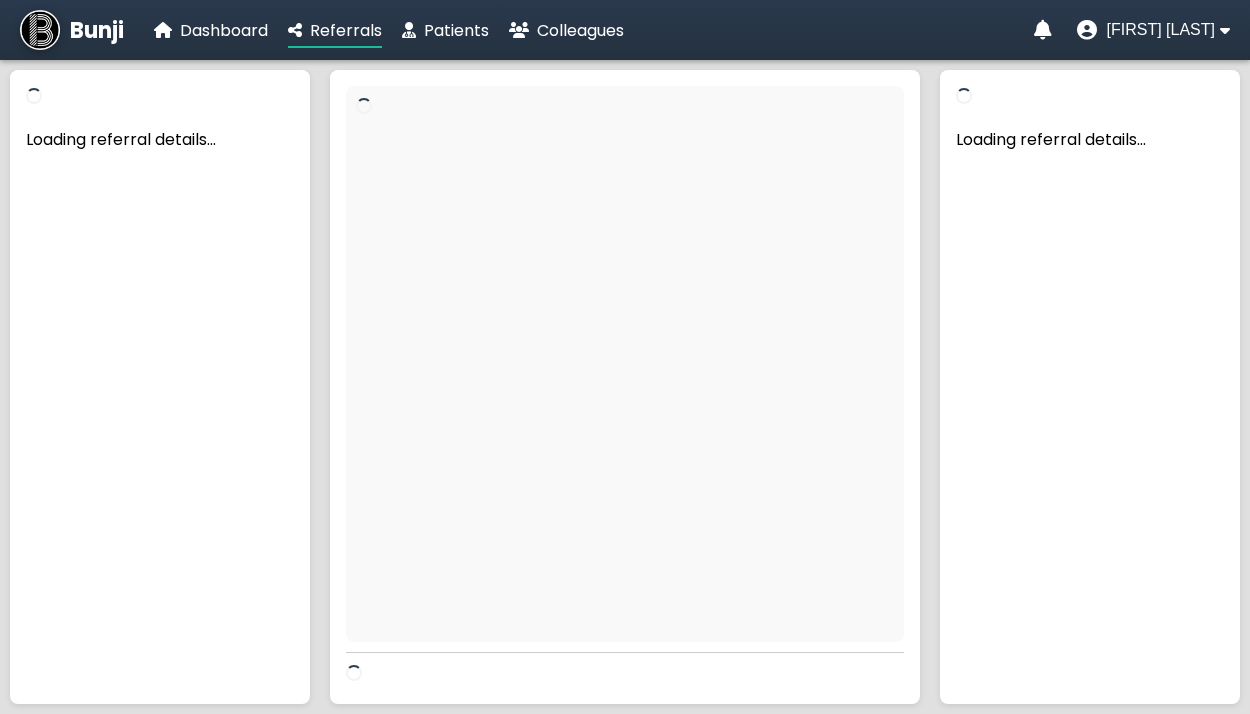 scroll, scrollTop: 0, scrollLeft: 0, axis: both 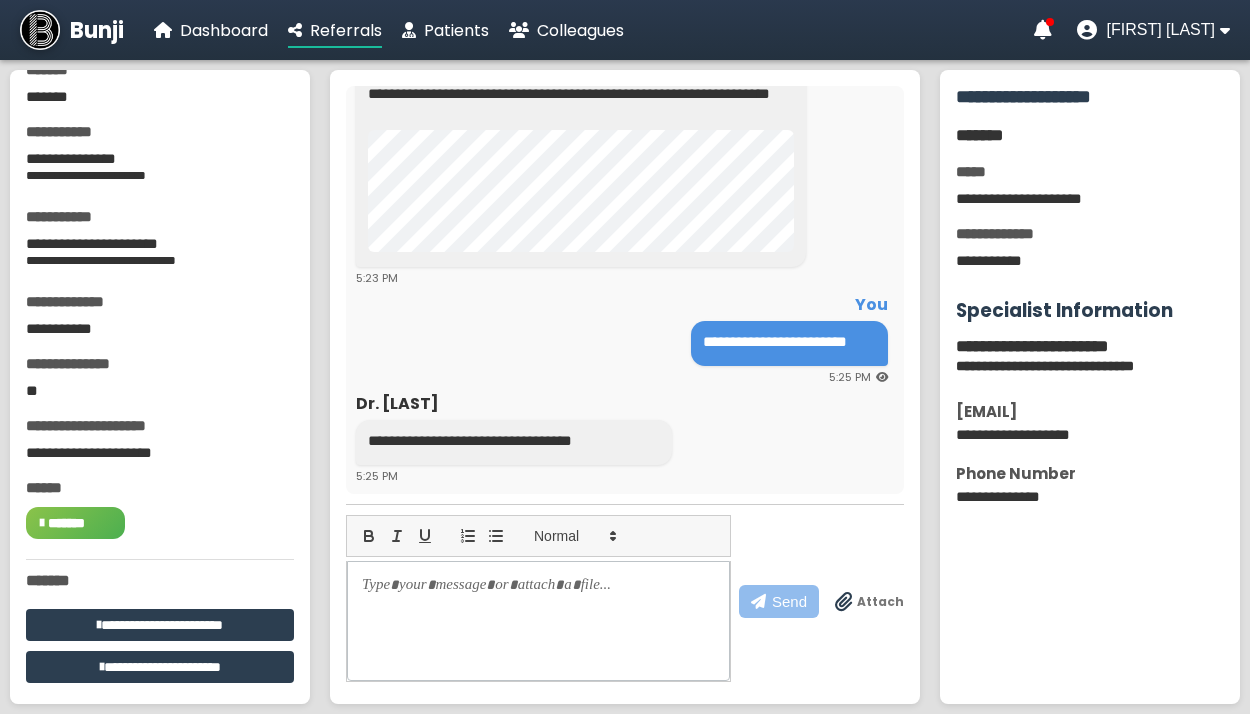 click on "**********" 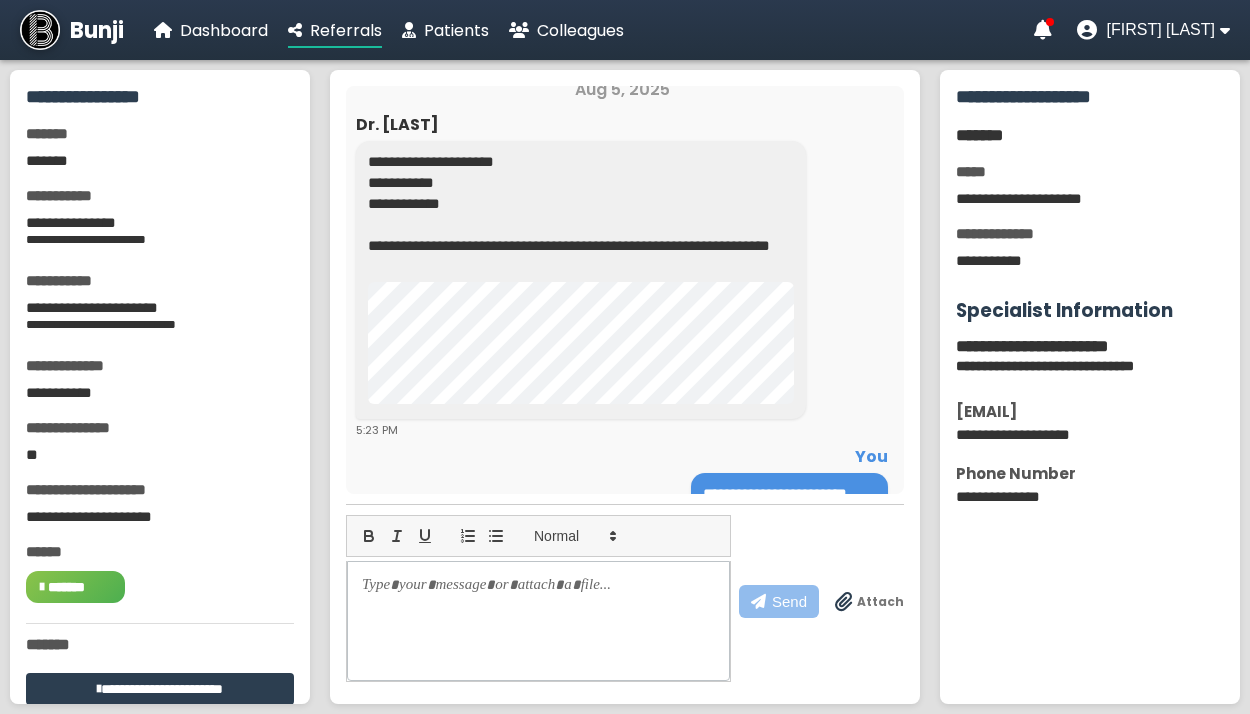 scroll, scrollTop: 181, scrollLeft: 0, axis: vertical 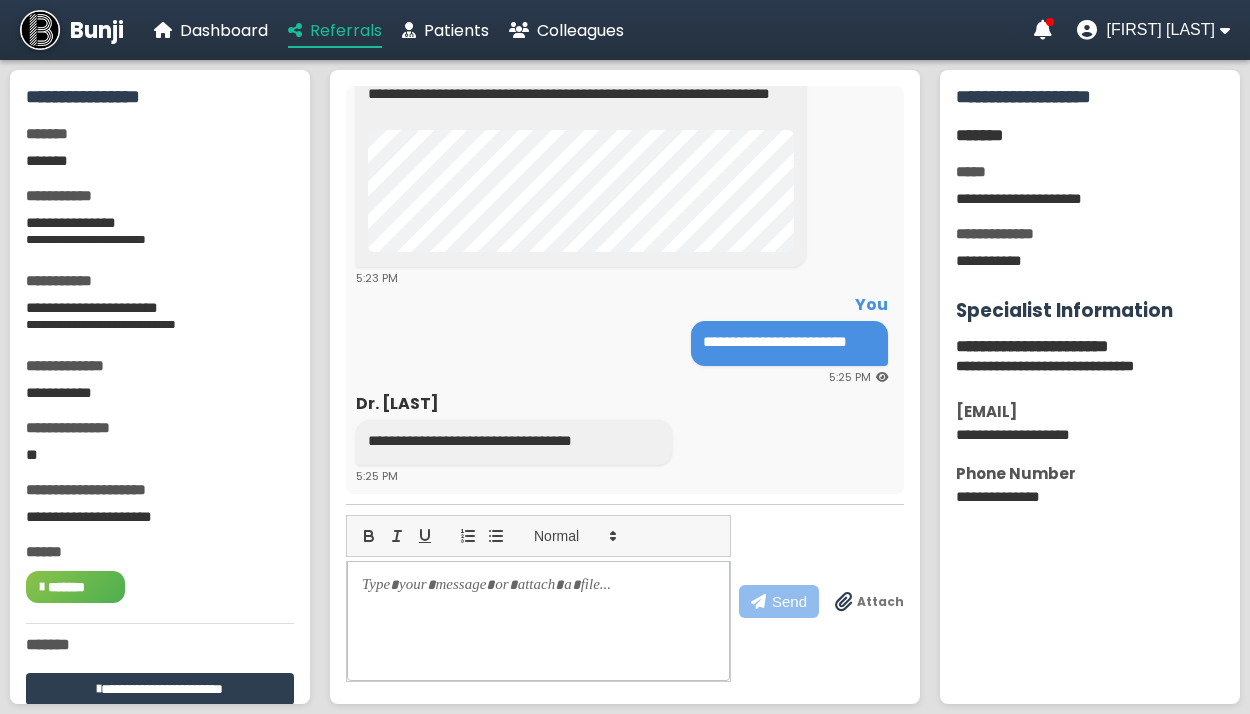 click on "Referrals" at bounding box center [346, 30] 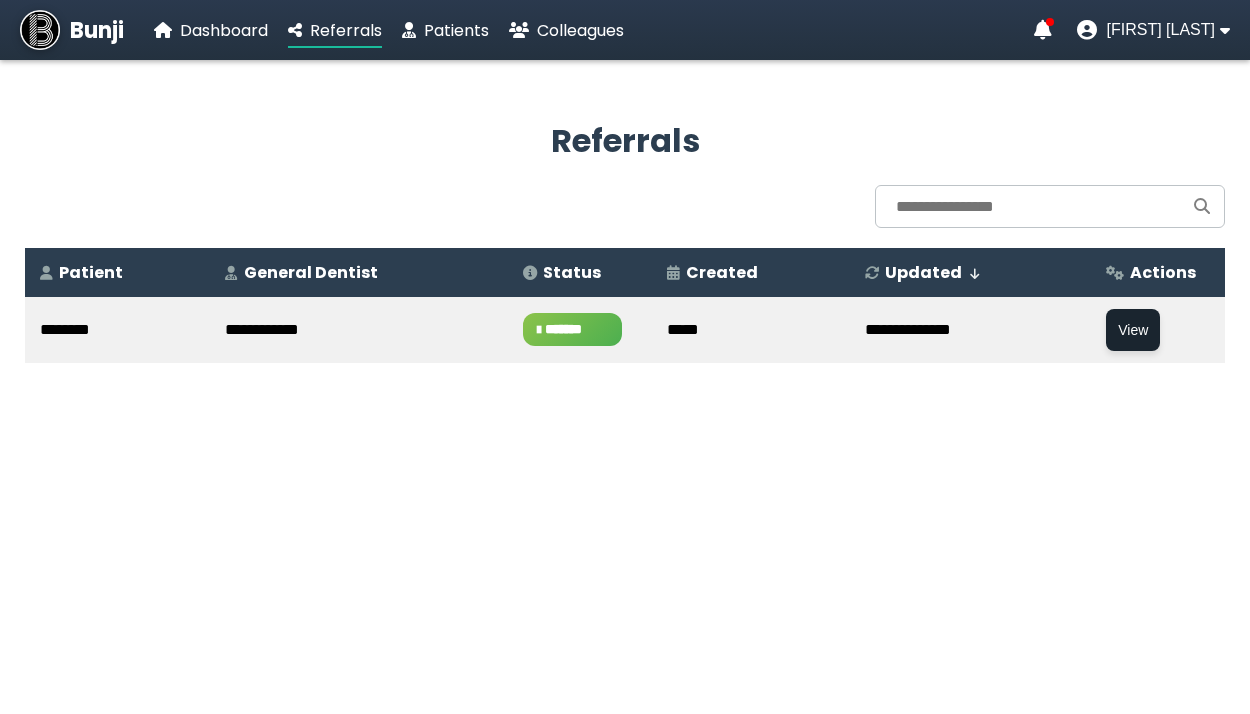 click on "View" at bounding box center (1133, 330) 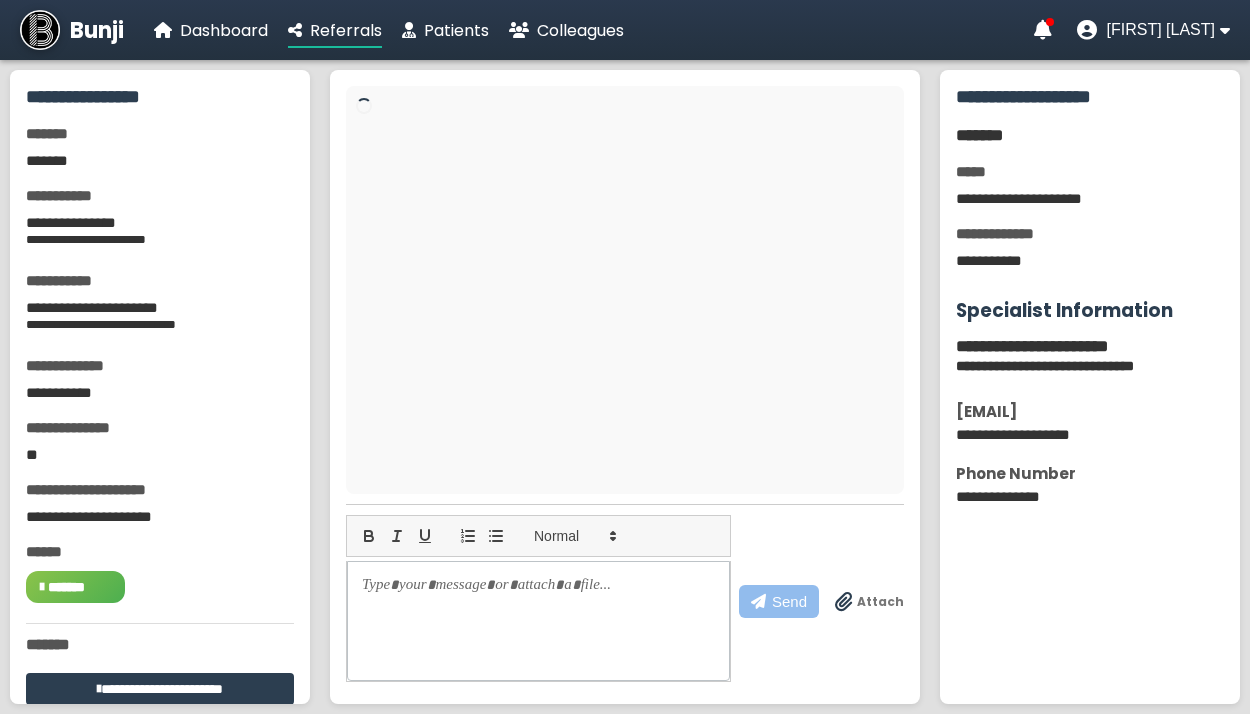 scroll, scrollTop: 181, scrollLeft: 0, axis: vertical 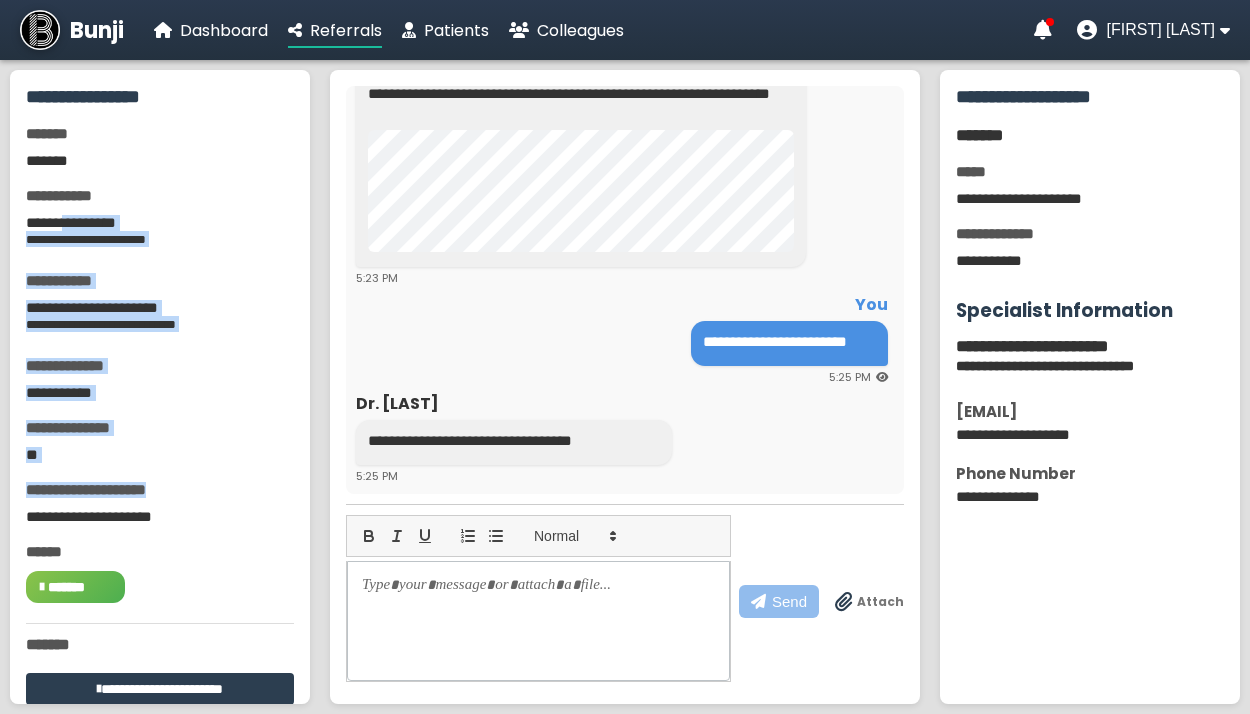 drag, startPoint x: 63, startPoint y: 215, endPoint x: 197, endPoint y: 490, distance: 305.91013 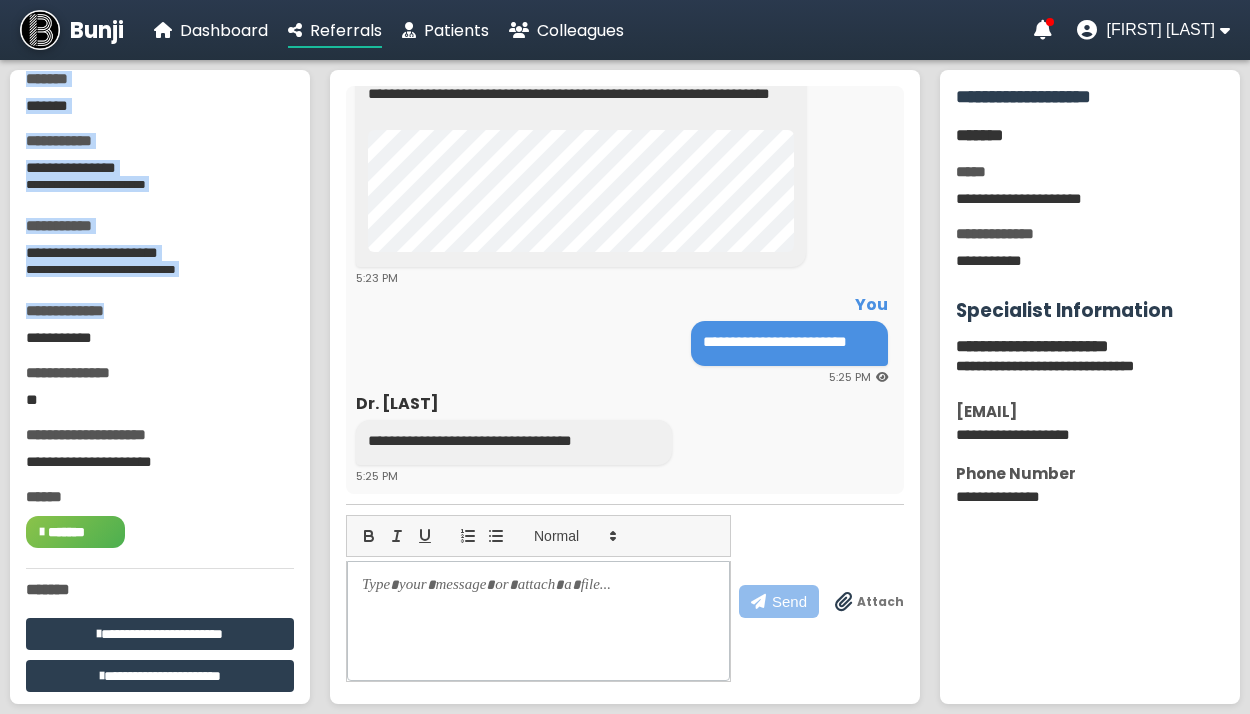 scroll, scrollTop: 64, scrollLeft: 0, axis: vertical 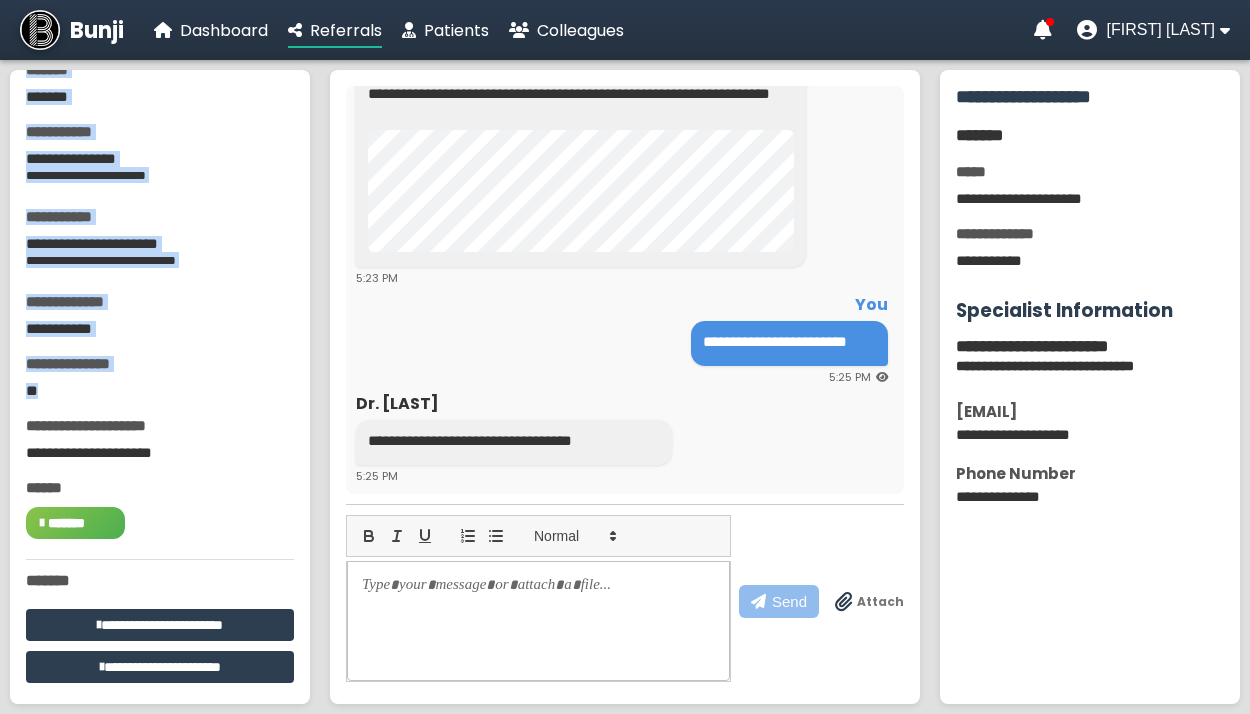drag, startPoint x: 40, startPoint y: 93, endPoint x: 214, endPoint y: 402, distance: 354.62234 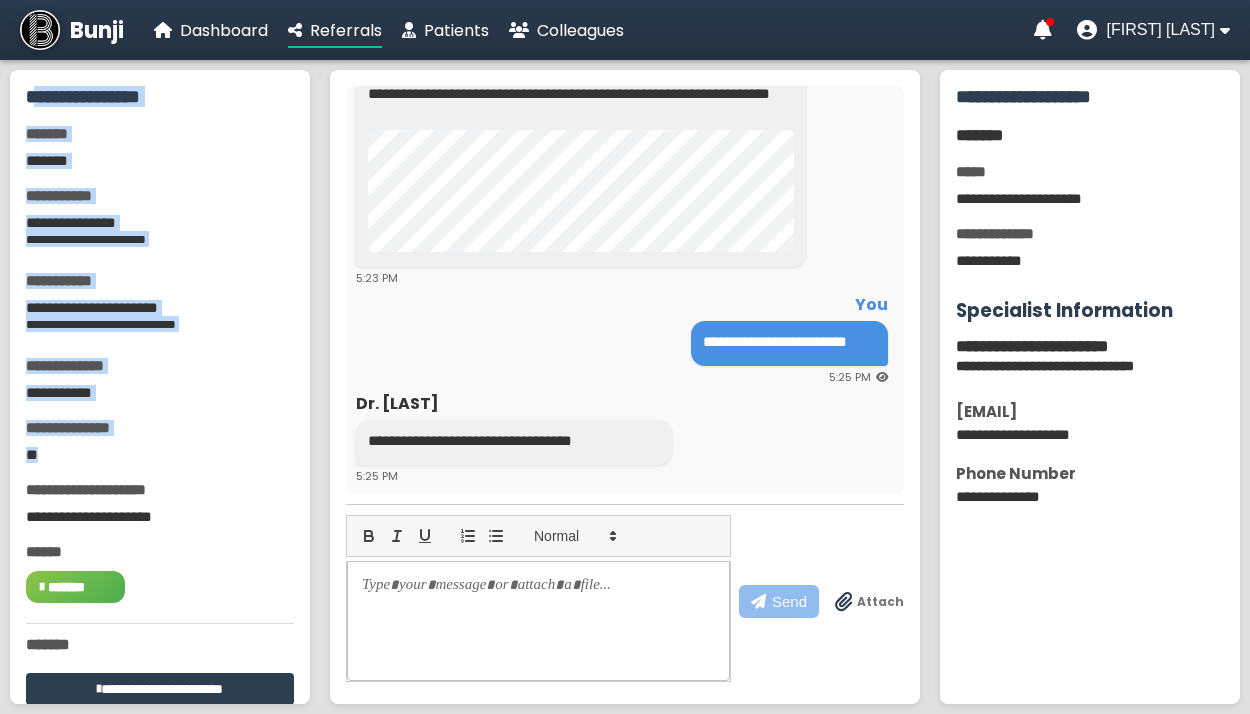 click on "**********" at bounding box center (622, 339) 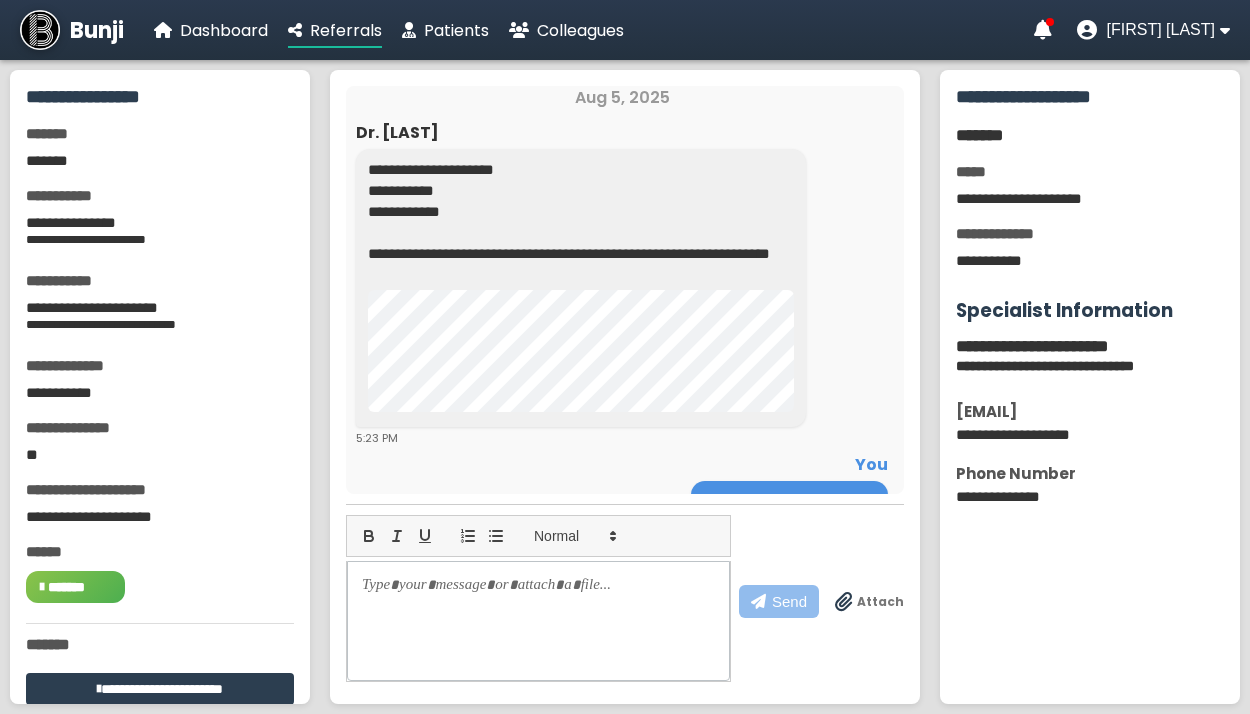 scroll, scrollTop: 20, scrollLeft: 0, axis: vertical 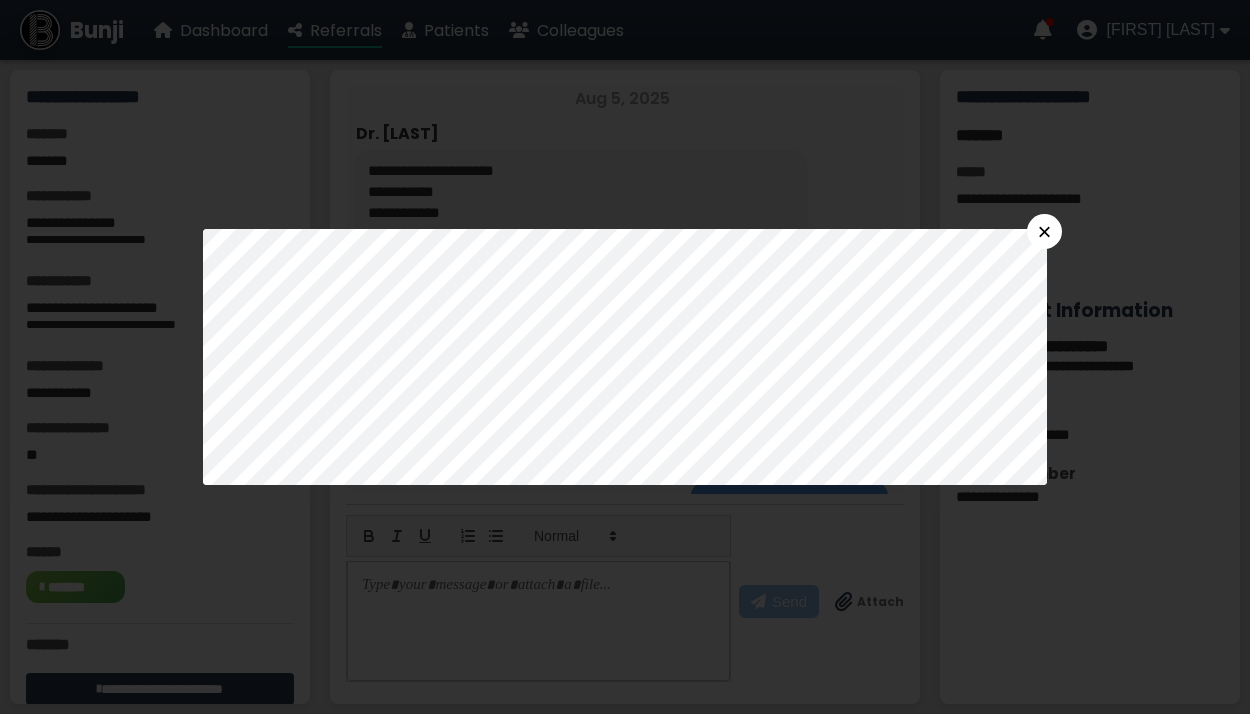 click on "×" 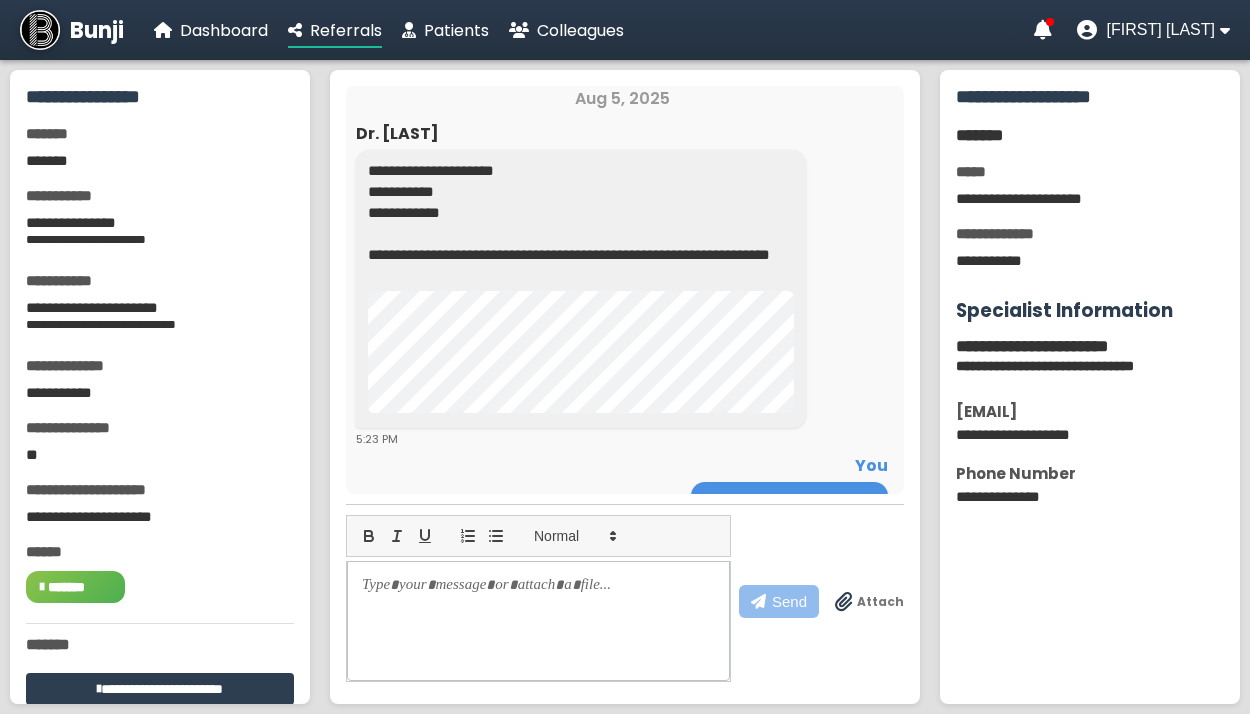 scroll, scrollTop: 0, scrollLeft: 0, axis: both 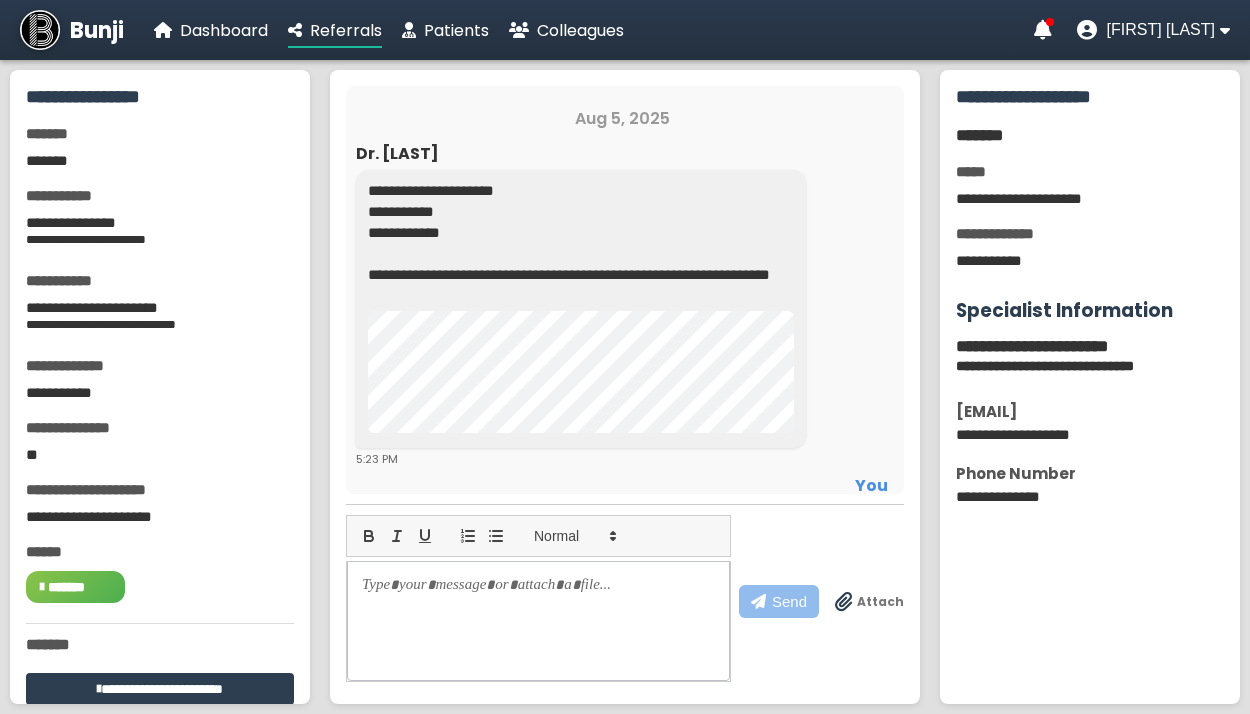 click on "*******" 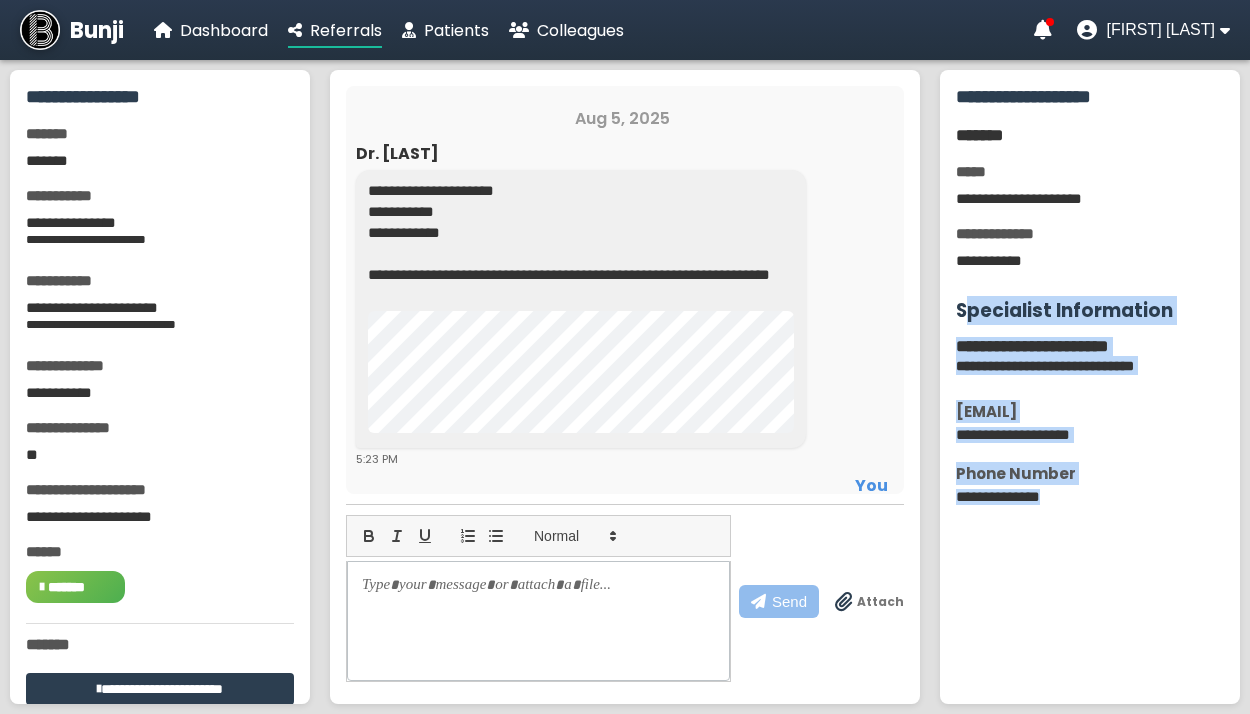drag, startPoint x: 1088, startPoint y: 505, endPoint x: 973, endPoint y: 314, distance: 222.94843 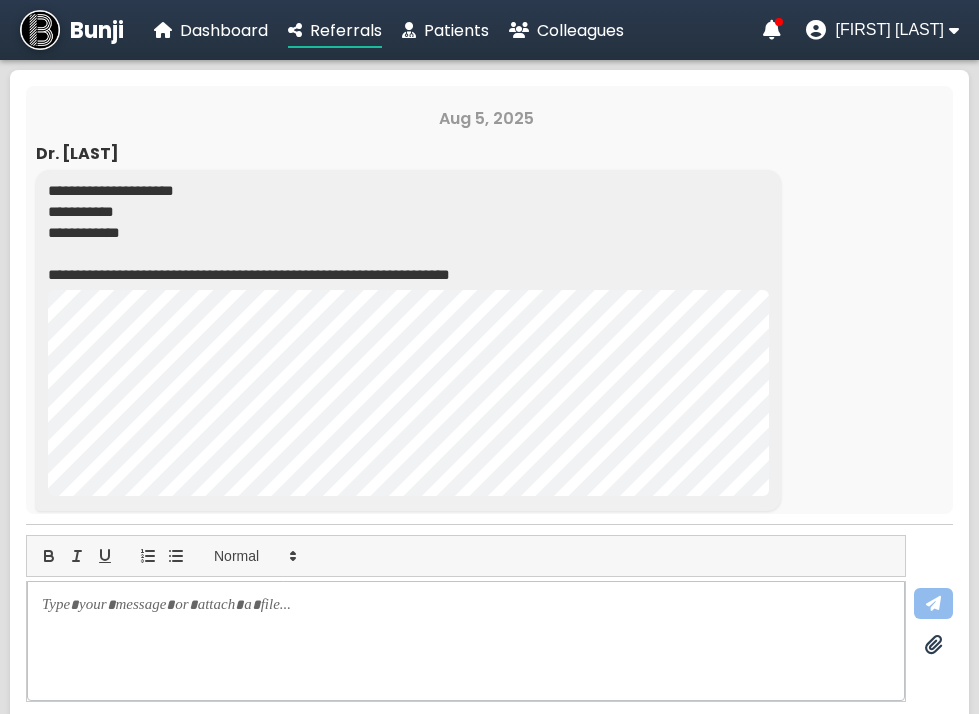 click on "Bunji Dashboard Referrals Patients Colleagues" at bounding box center [322, 30] 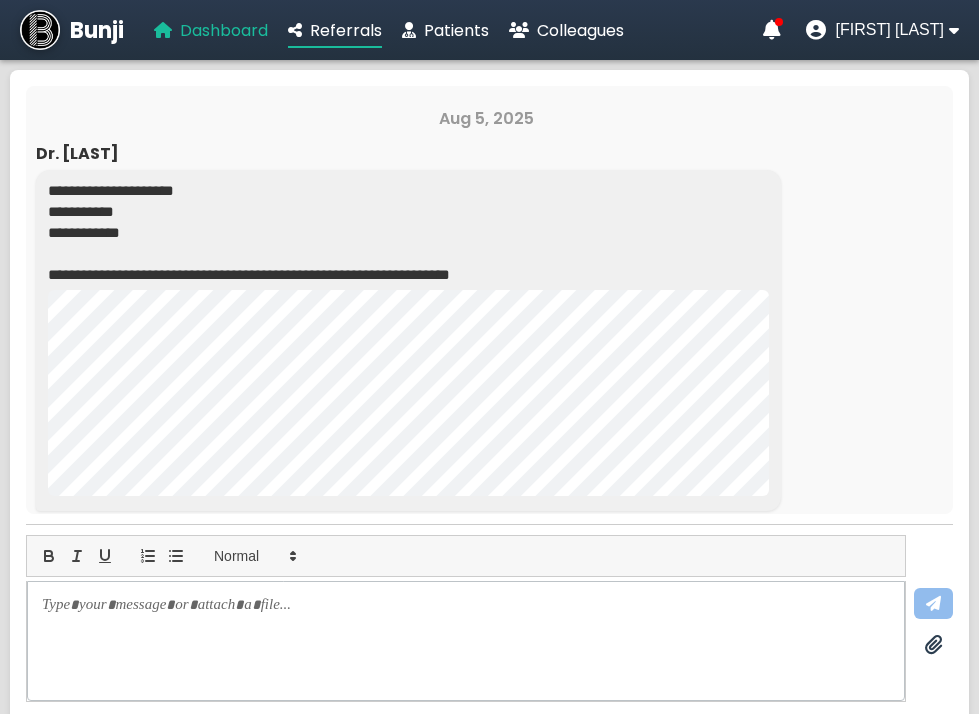 click on "Dashboard" at bounding box center (224, 30) 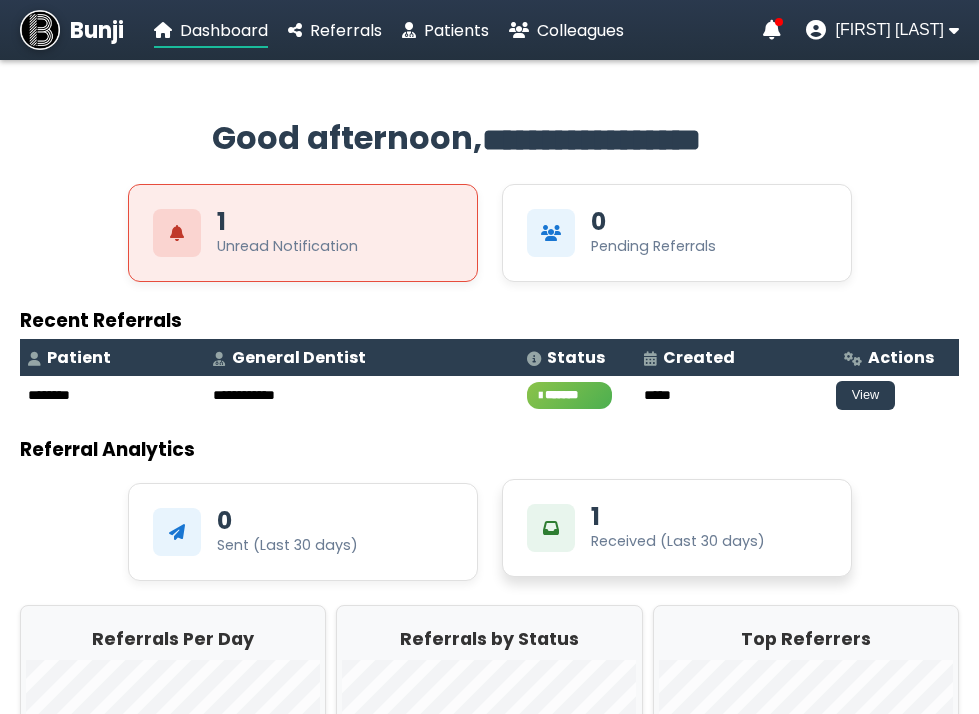 scroll, scrollTop: 294, scrollLeft: 0, axis: vertical 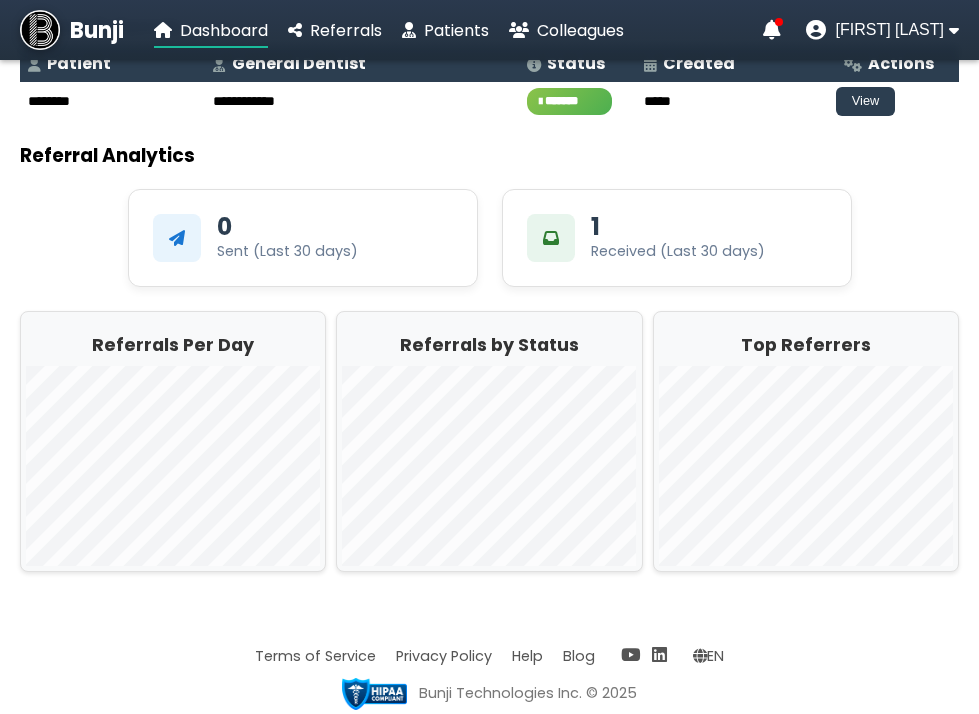 click on "Terms of Service Privacy Policy Help Blog  EN" 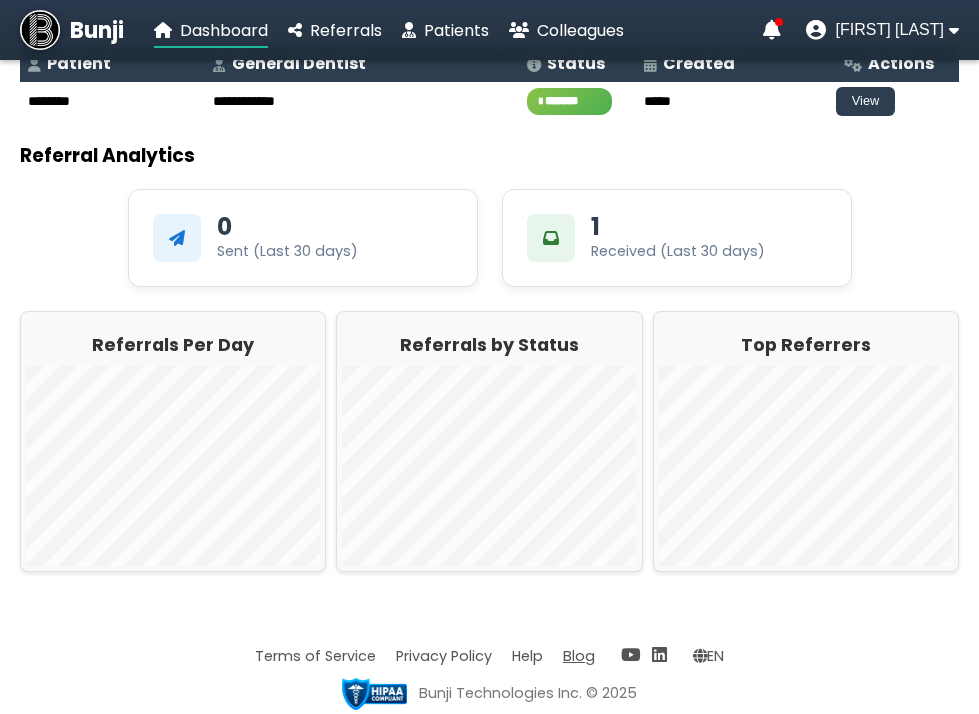 click on "Blog" 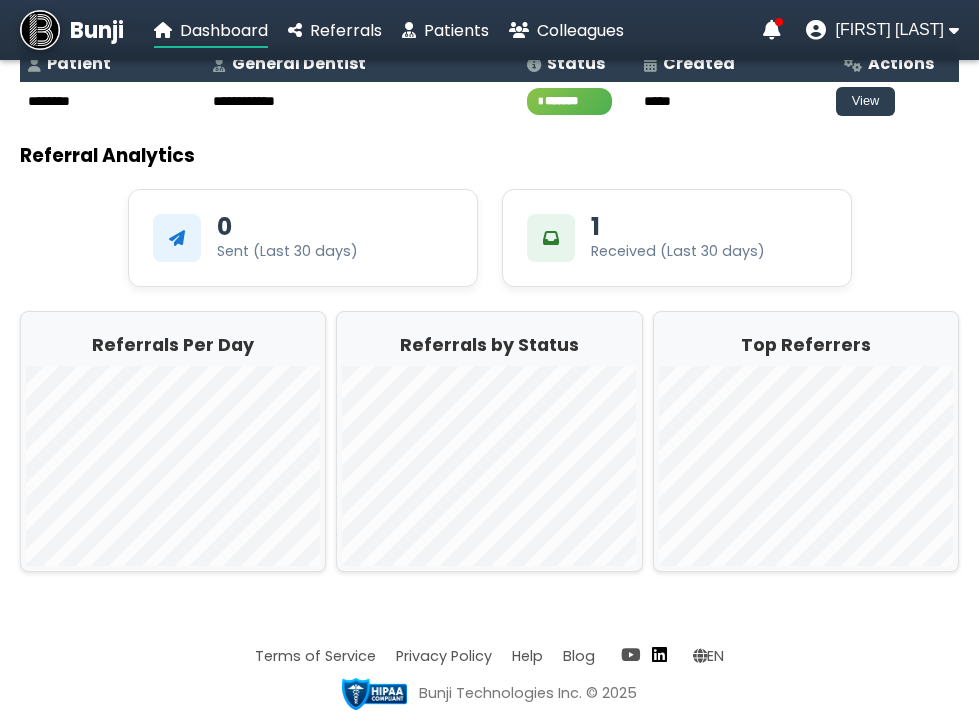 click 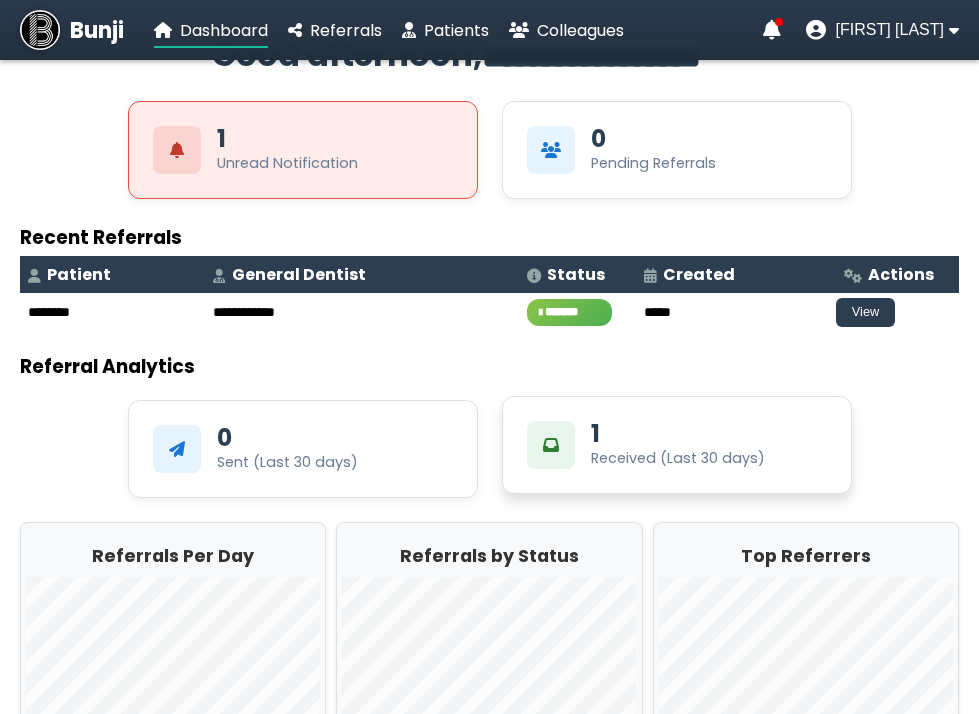 scroll, scrollTop: 43, scrollLeft: 0, axis: vertical 